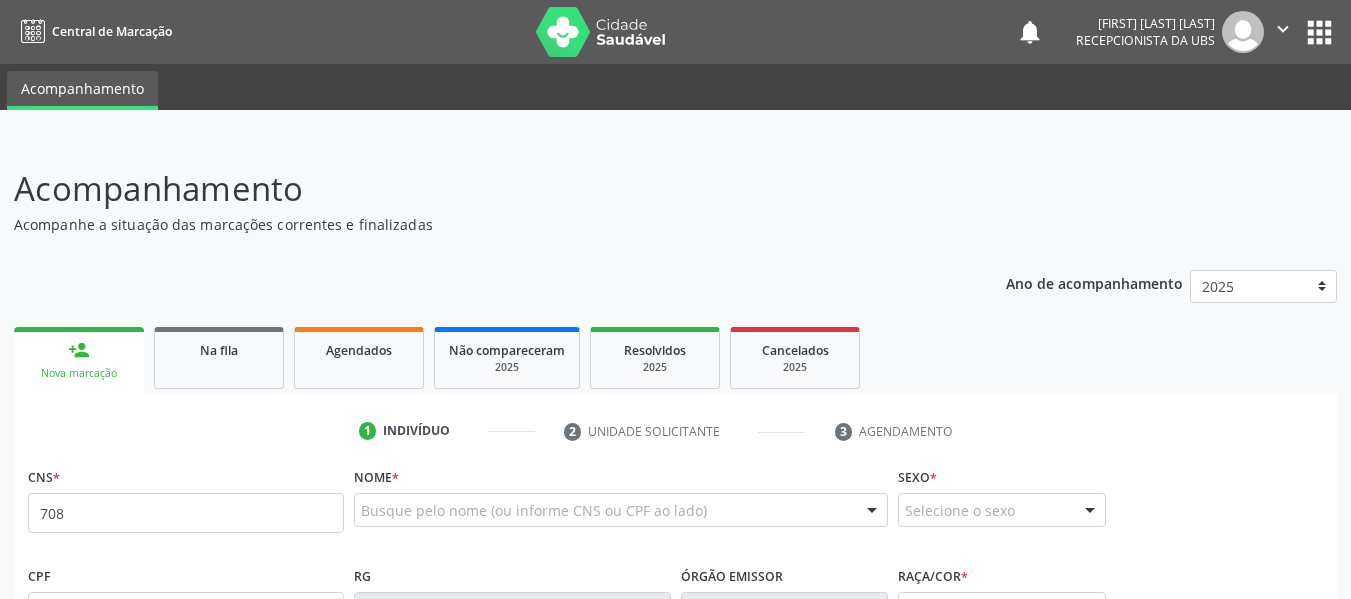 scroll, scrollTop: 96, scrollLeft: 0, axis: vertical 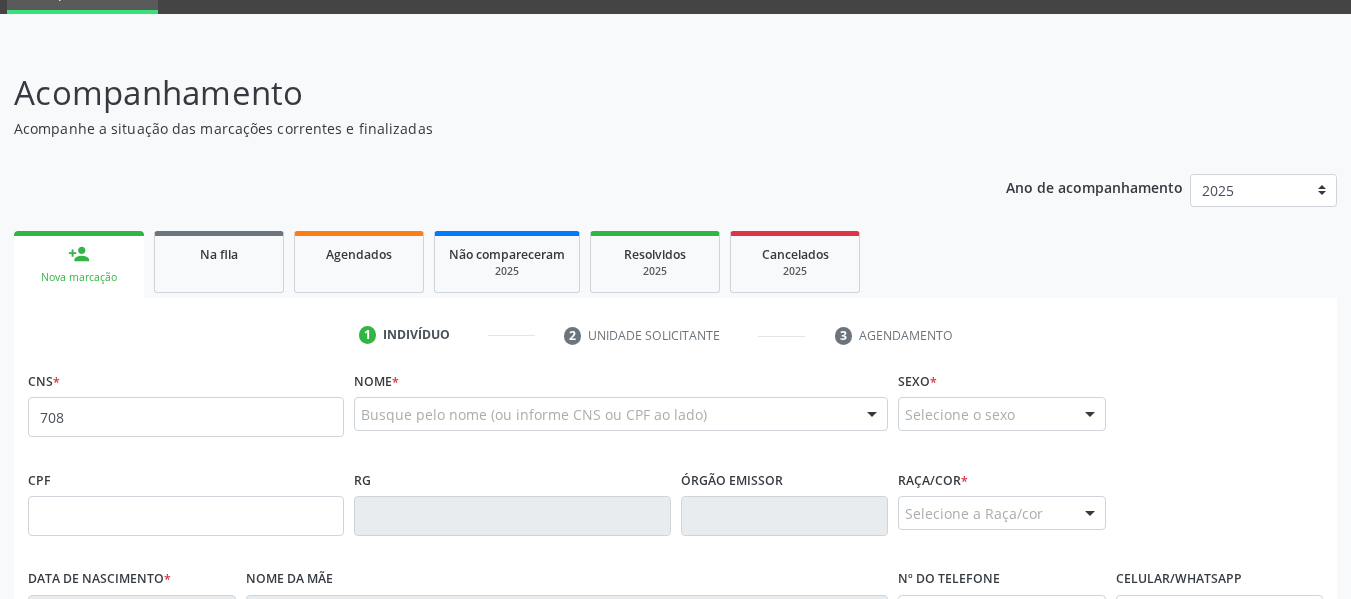 click on "708" at bounding box center (186, 417) 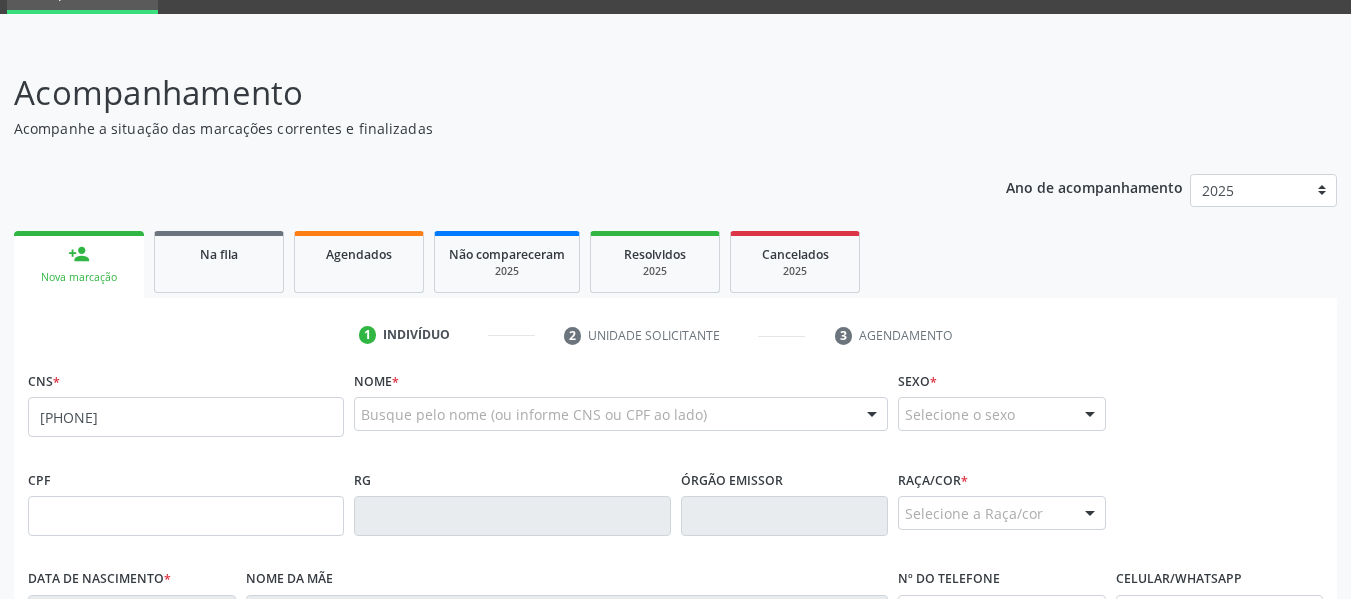 type on "[PHONE]" 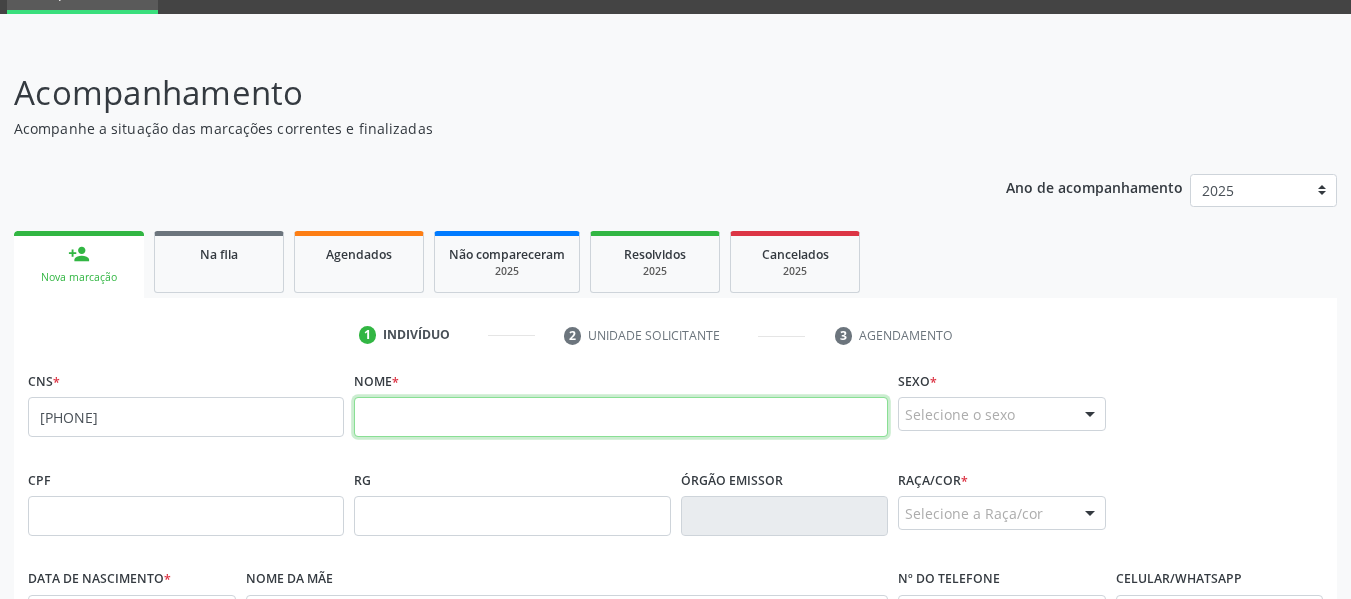 click at bounding box center [621, 417] 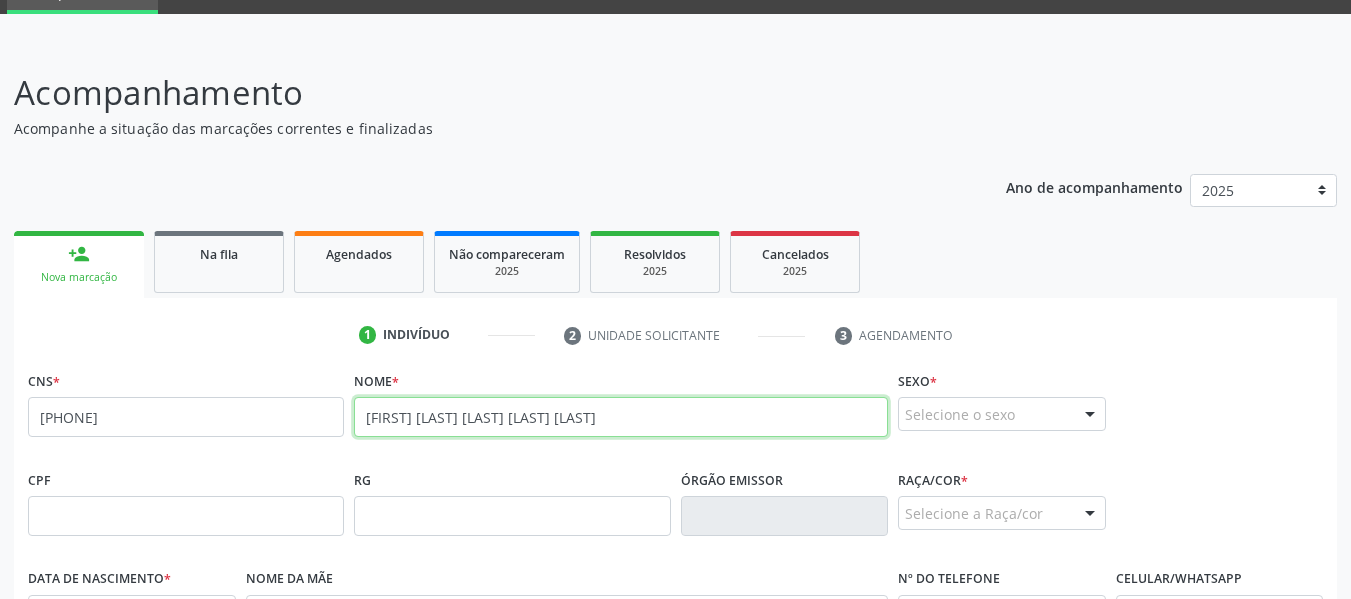 type on "[FIRST] [LAST] [LAST] [LAST] [LAST]" 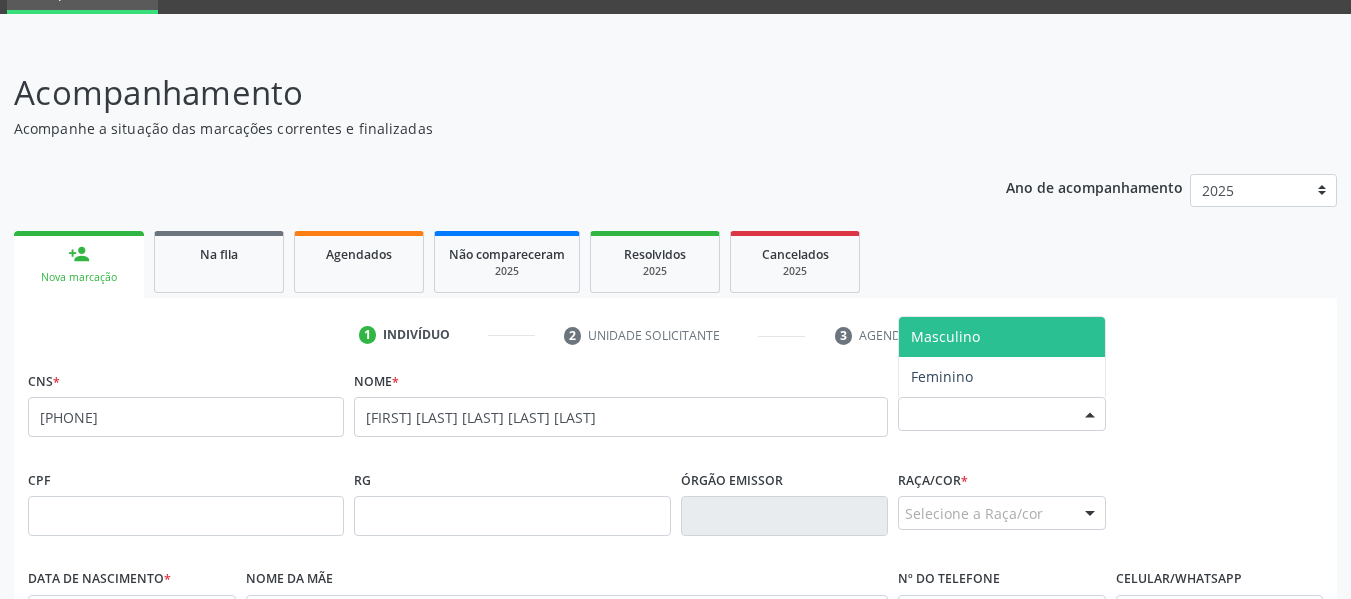 click at bounding box center (1090, 415) 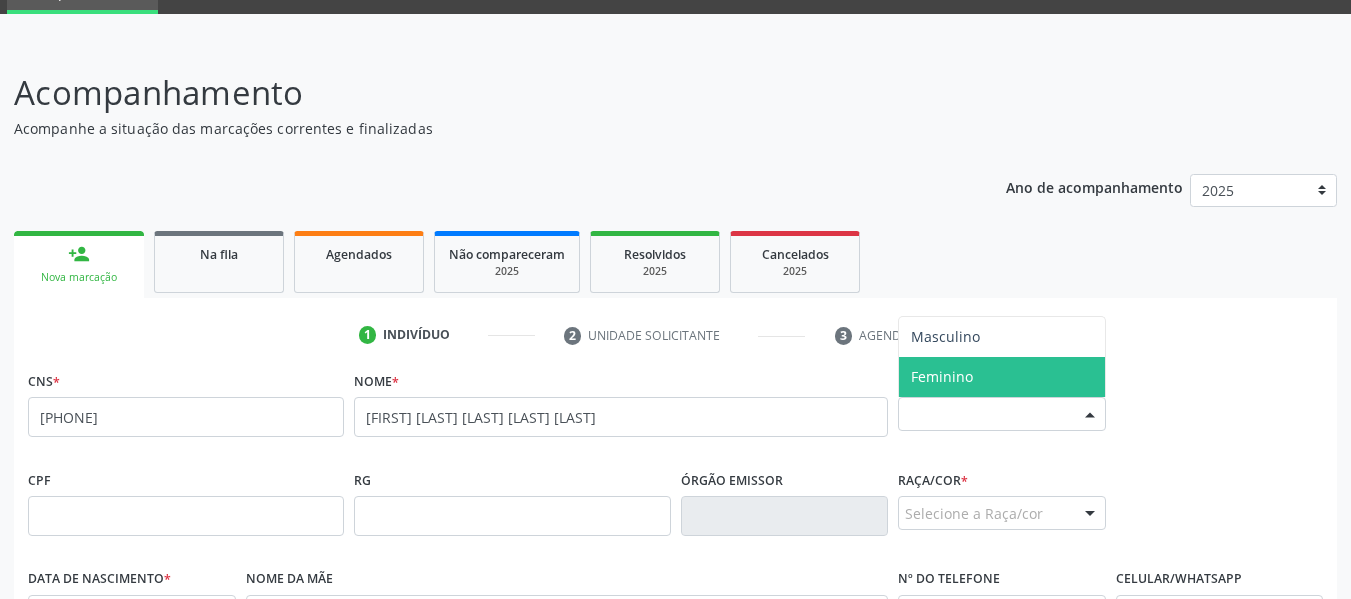 click on "Feminino" at bounding box center [942, 376] 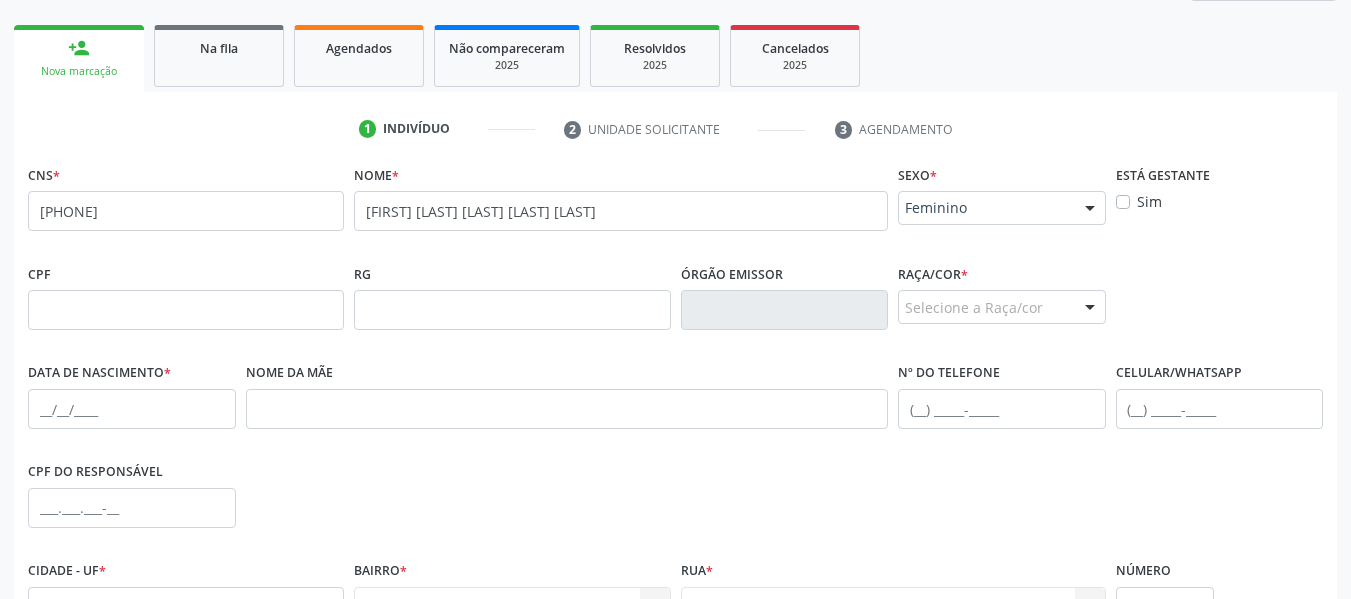 scroll, scrollTop: 336, scrollLeft: 0, axis: vertical 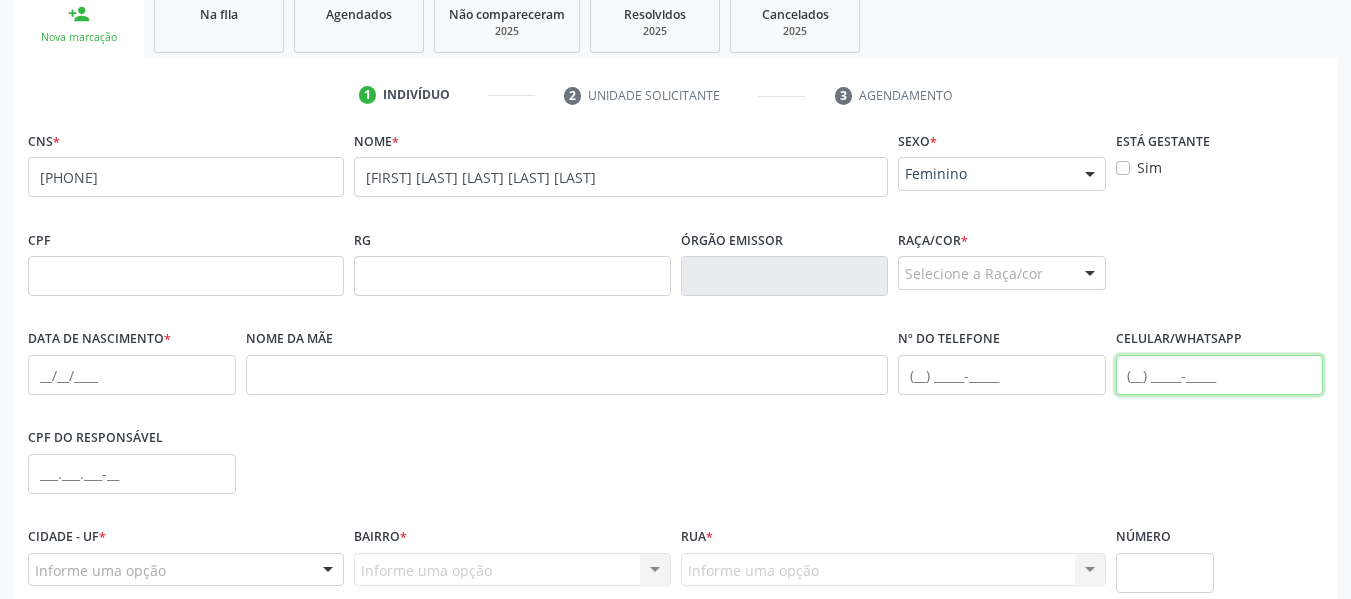 click at bounding box center [1220, 375] 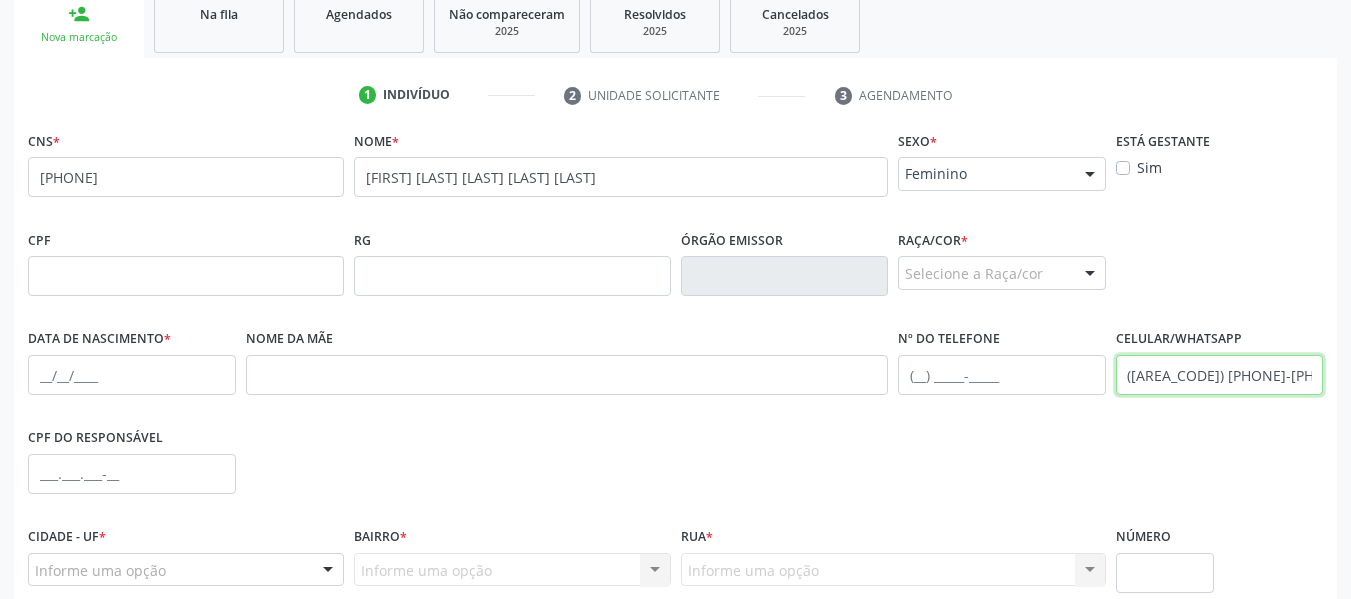 type on "([AREA_CODE]) [PHONE]-[PHONE]" 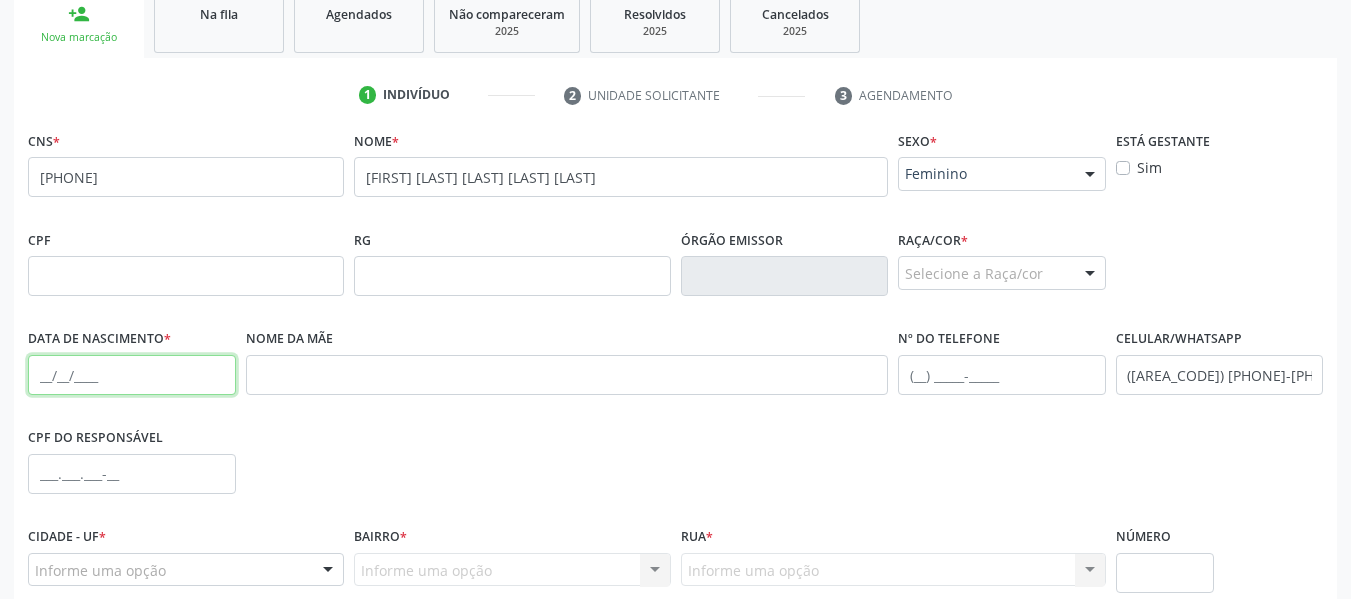 click at bounding box center [132, 375] 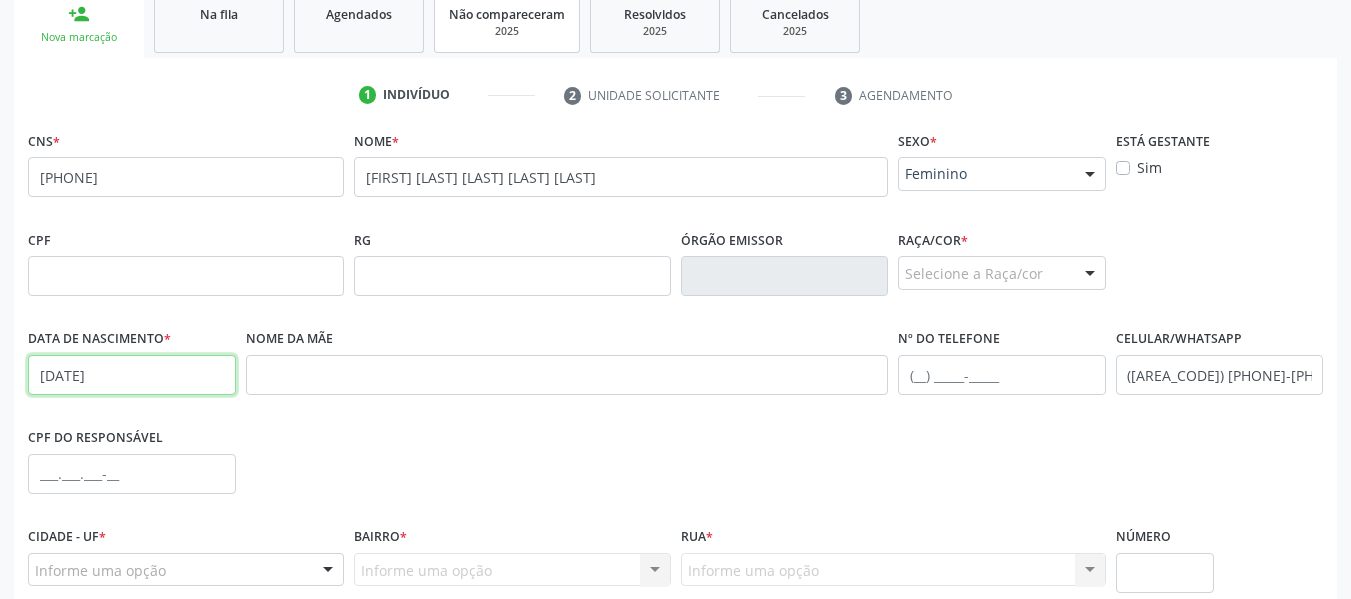 type on "[DATE]" 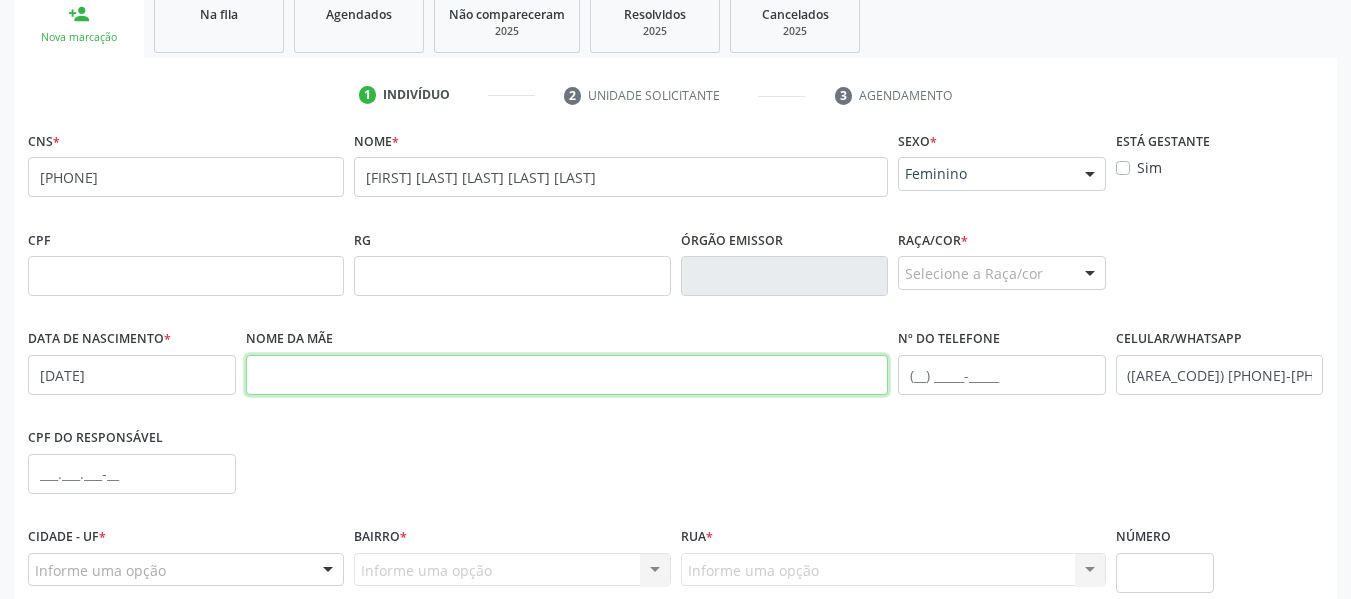 click at bounding box center [567, 375] 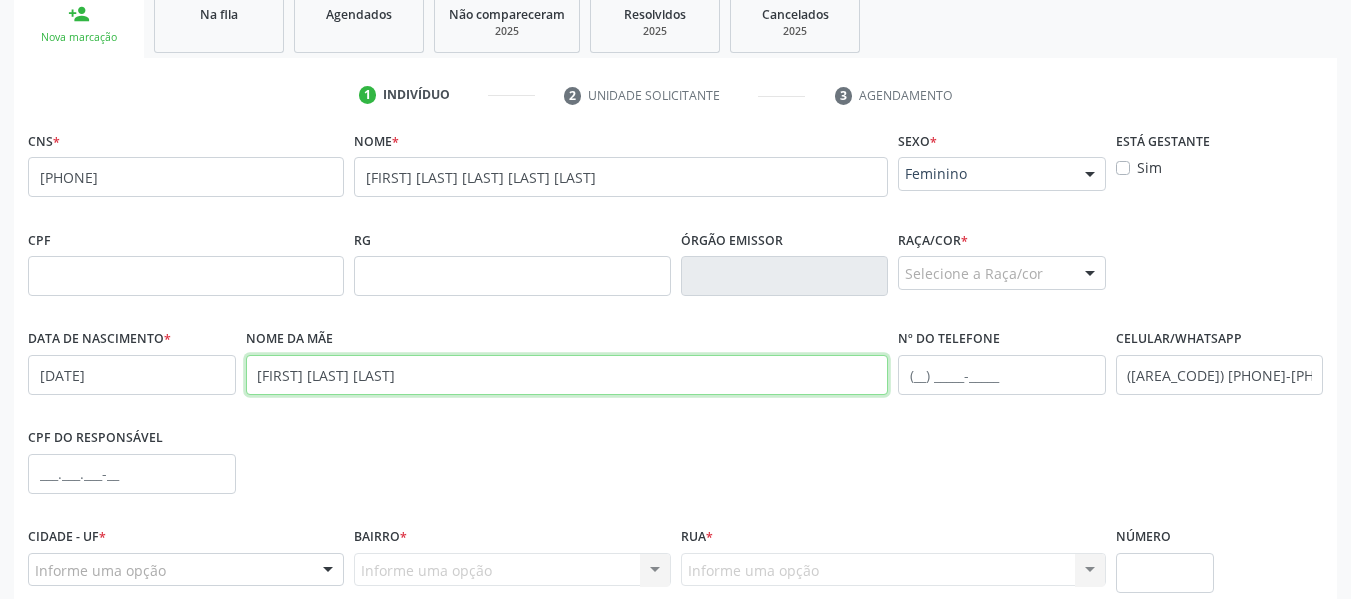 type on "[FIRST] [LAST] [LAST]" 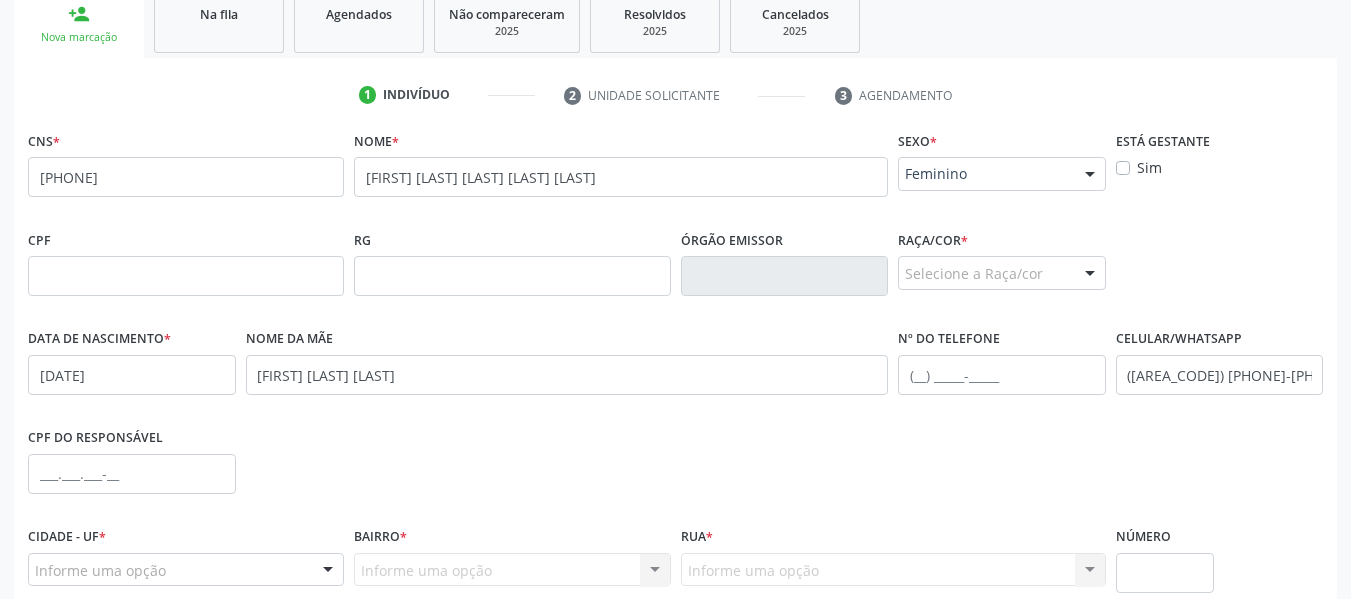 scroll, scrollTop: 337, scrollLeft: 0, axis: vertical 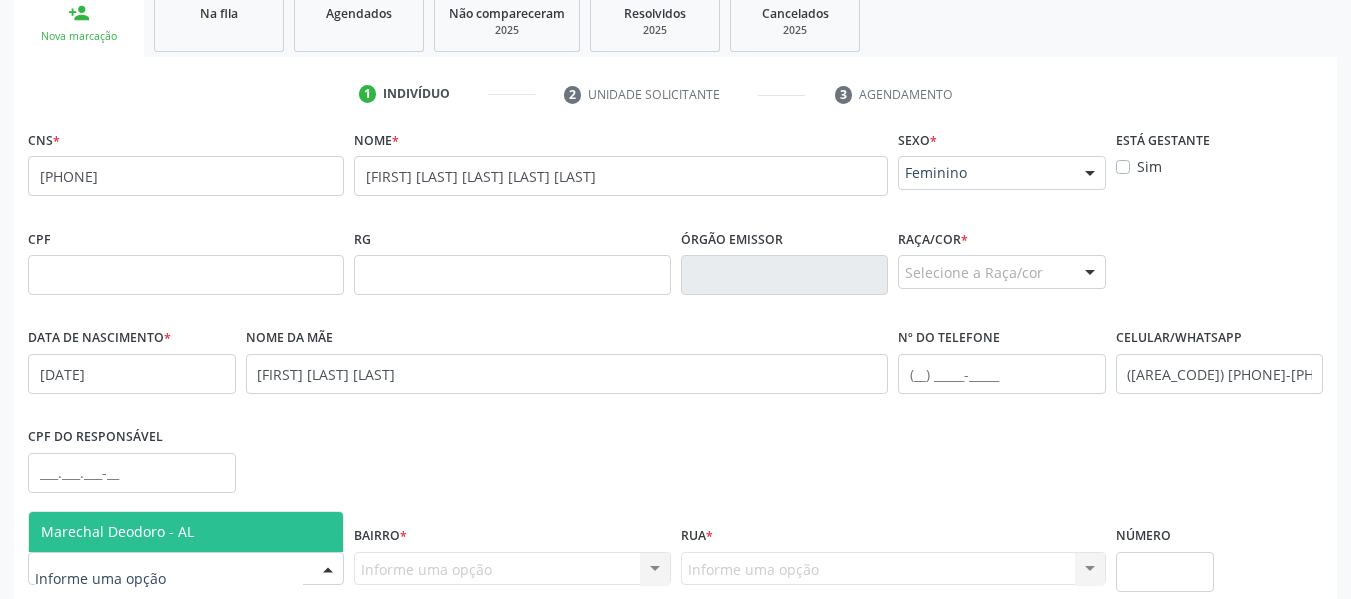 click at bounding box center (328, 570) 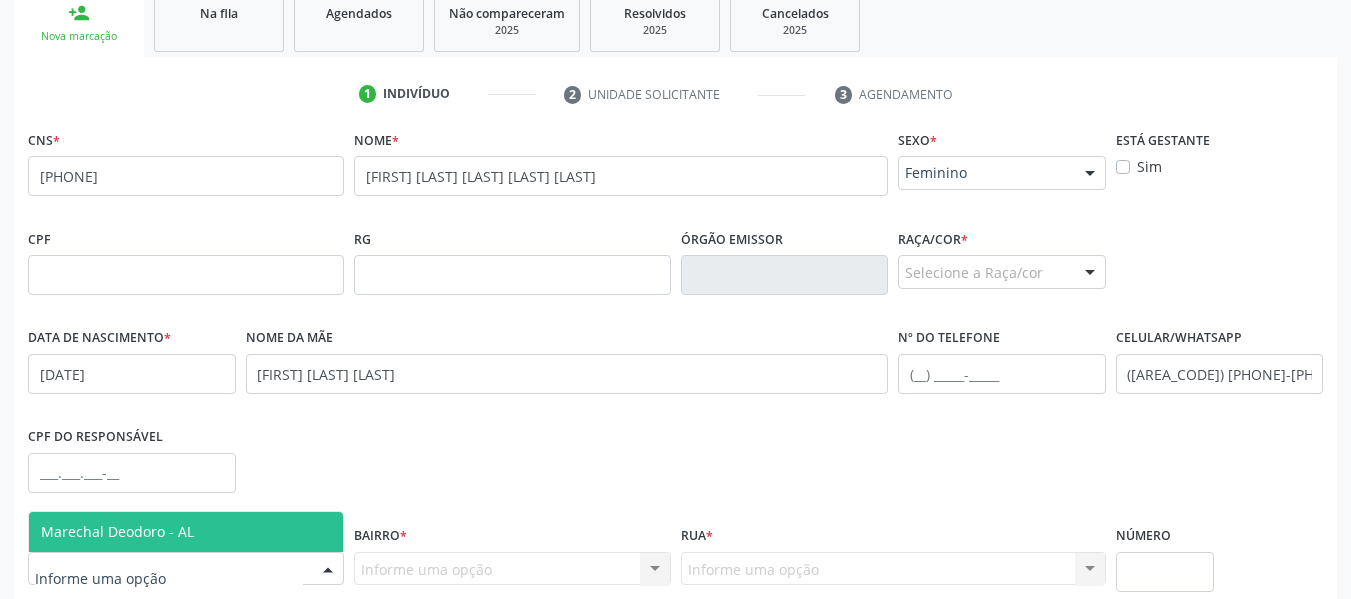 click on "Marechal Deodoro - AL" at bounding box center (186, 532) 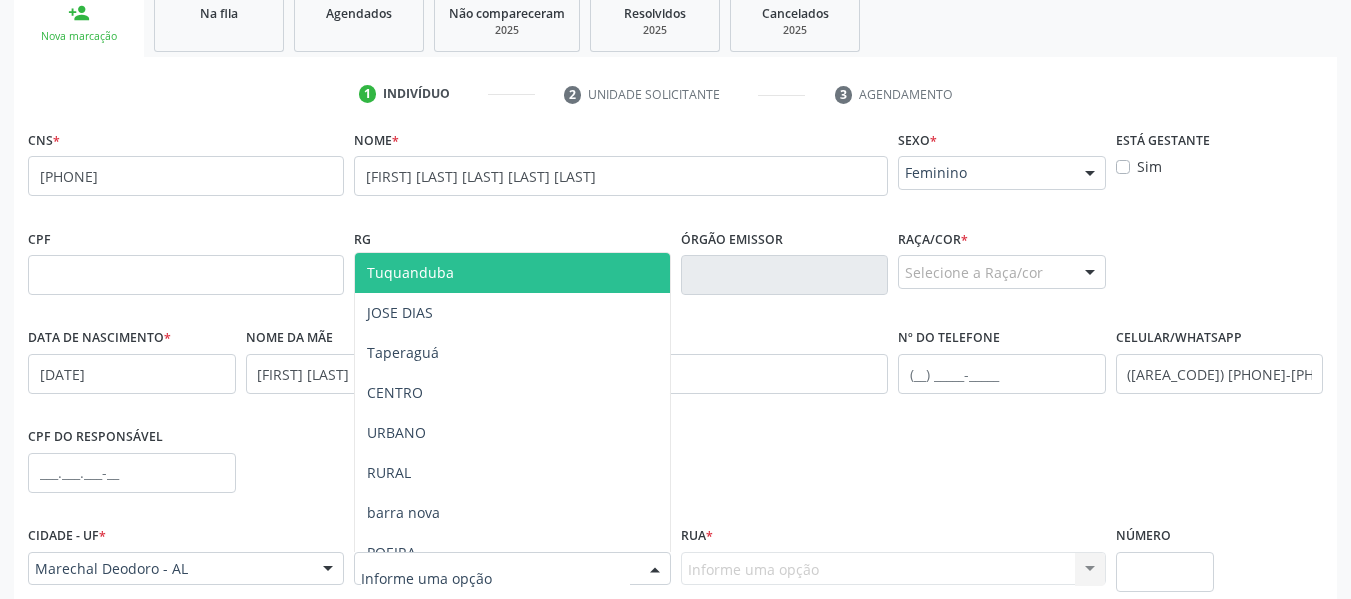 click at bounding box center [655, 570] 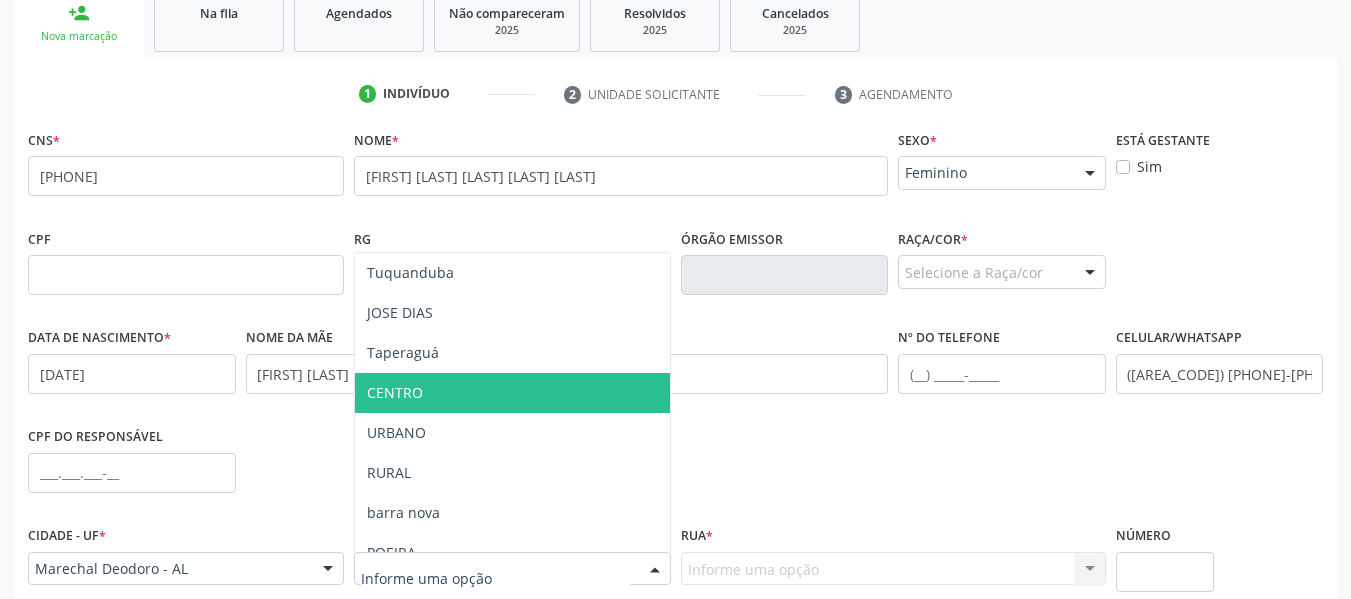 click on "CENTRO" at bounding box center (395, 392) 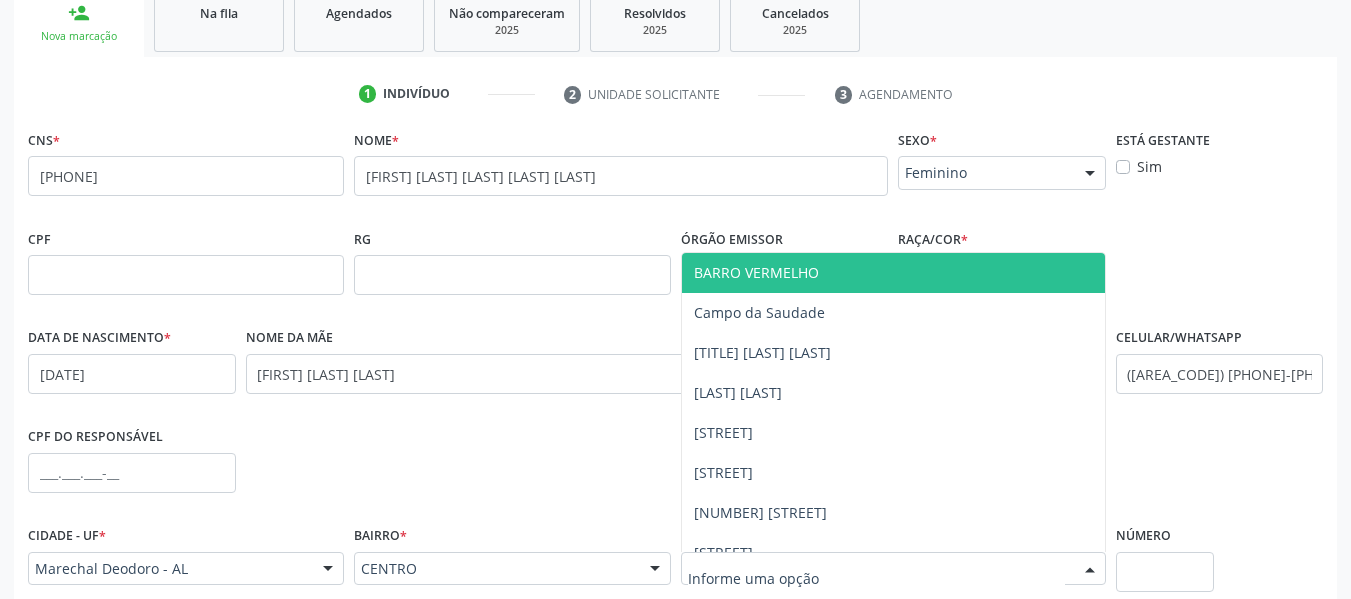 click at bounding box center (1090, 570) 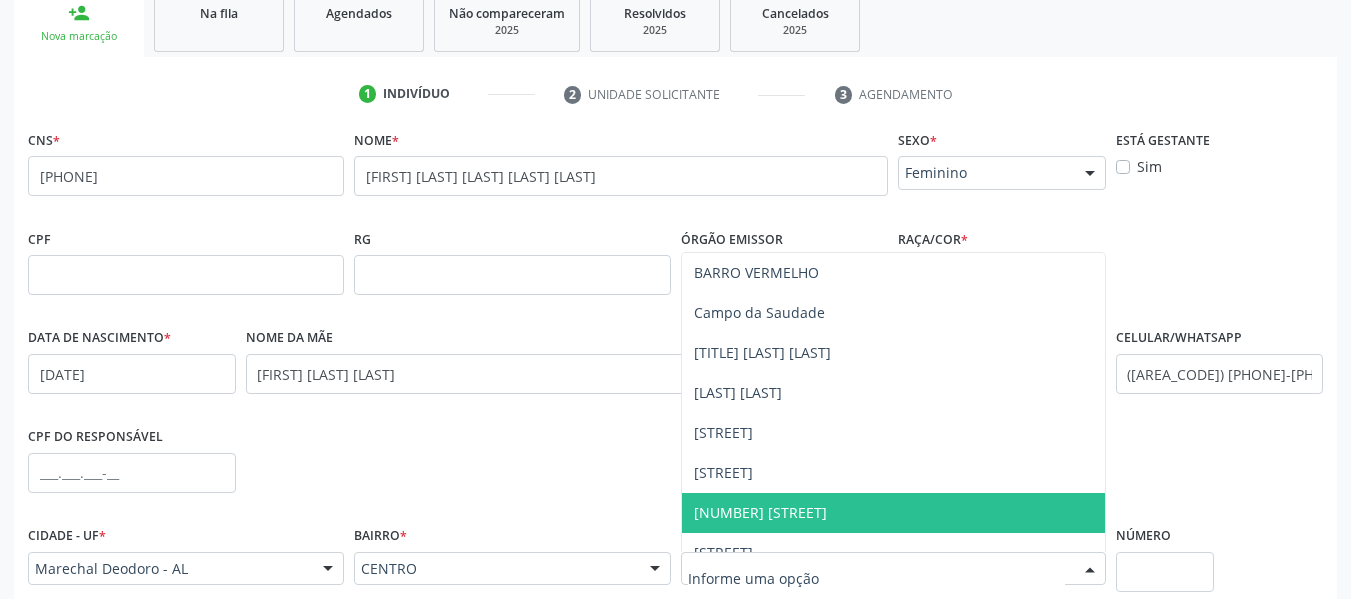 click on "[NUMBER] [STREET]" at bounding box center [893, 513] 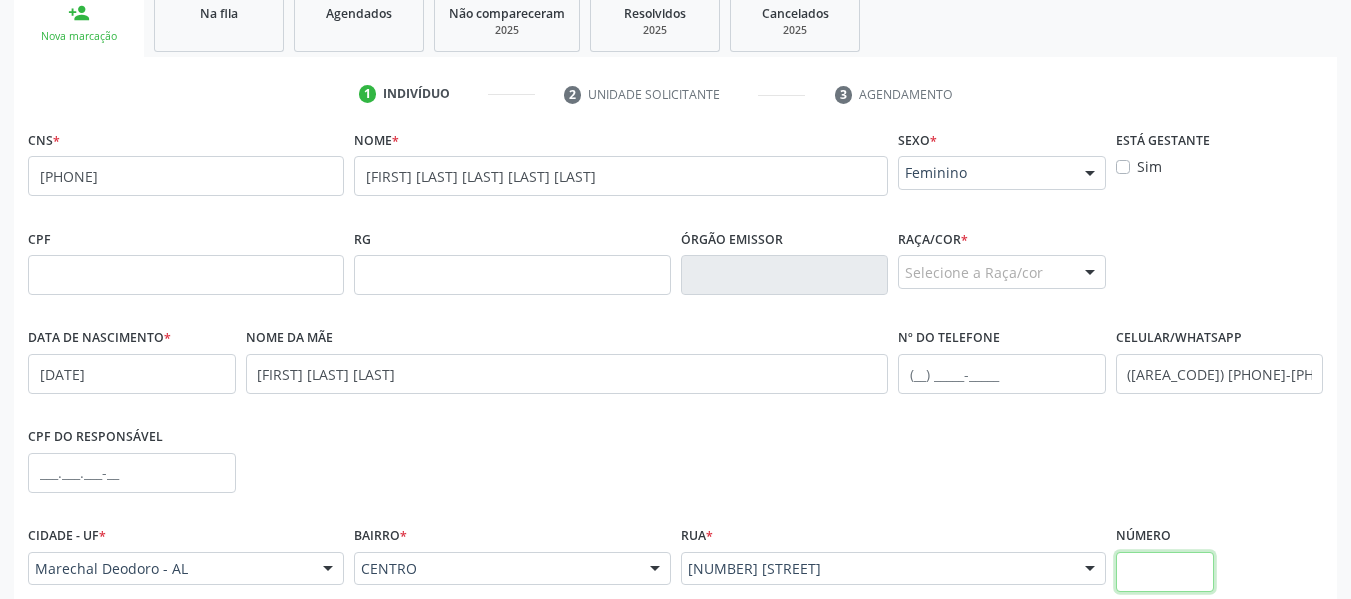 click at bounding box center (1165, 572) 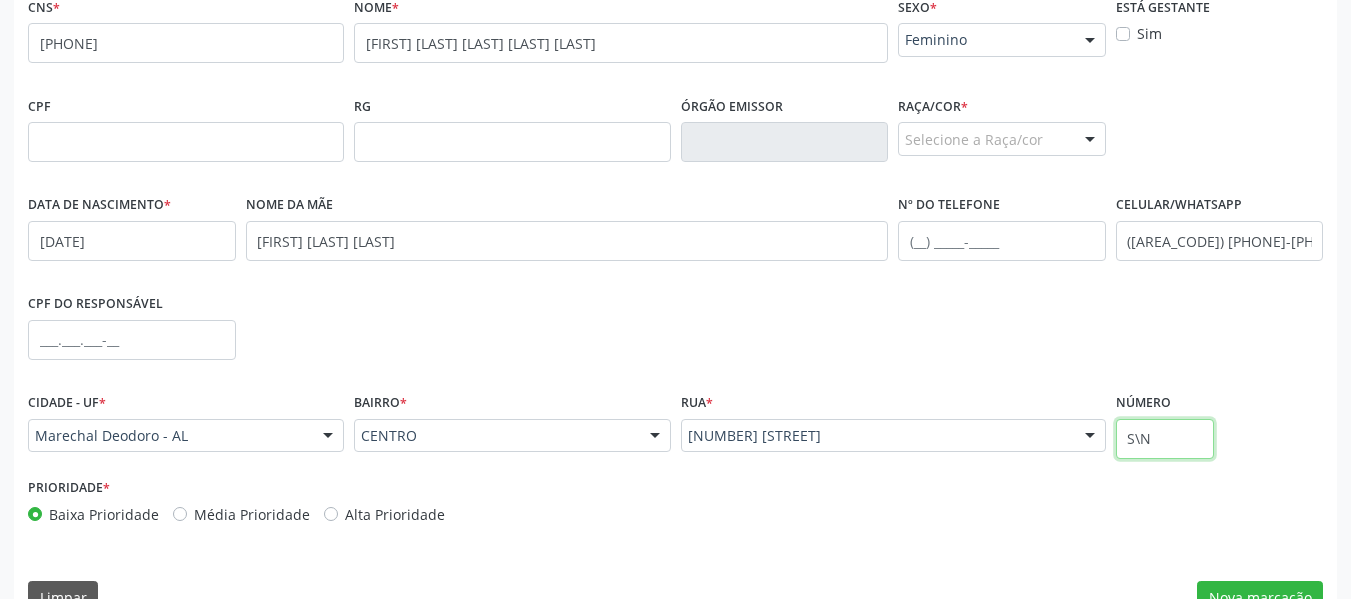 scroll, scrollTop: 513, scrollLeft: 0, axis: vertical 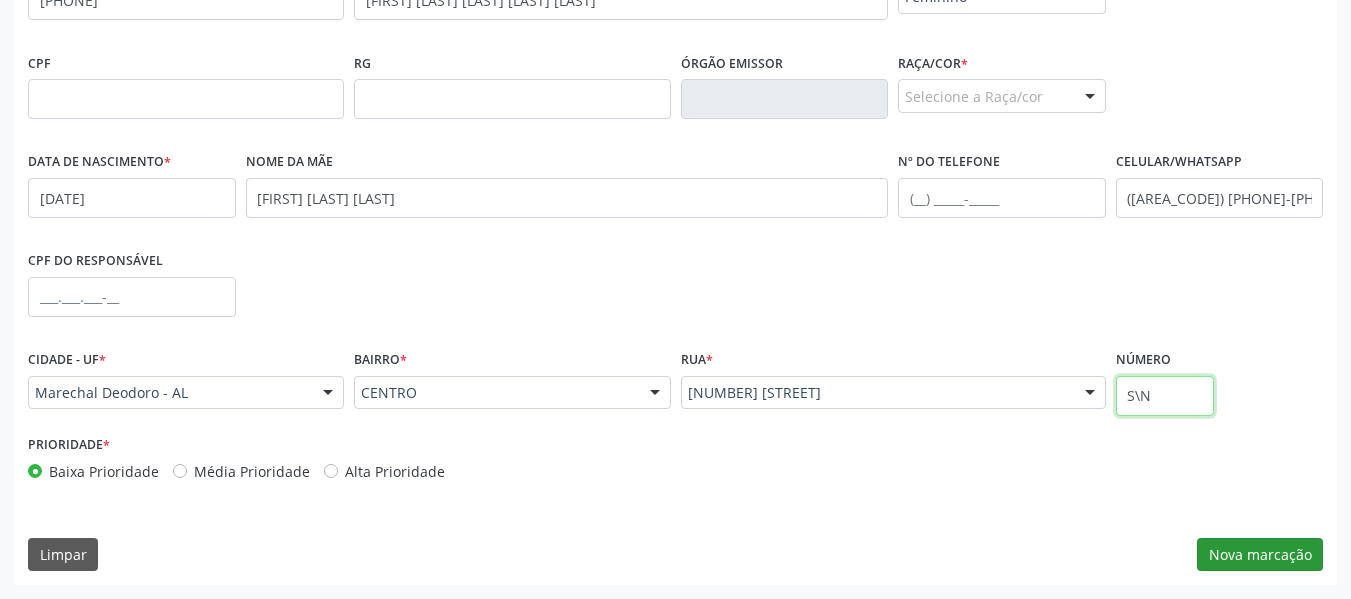 type on "S\N" 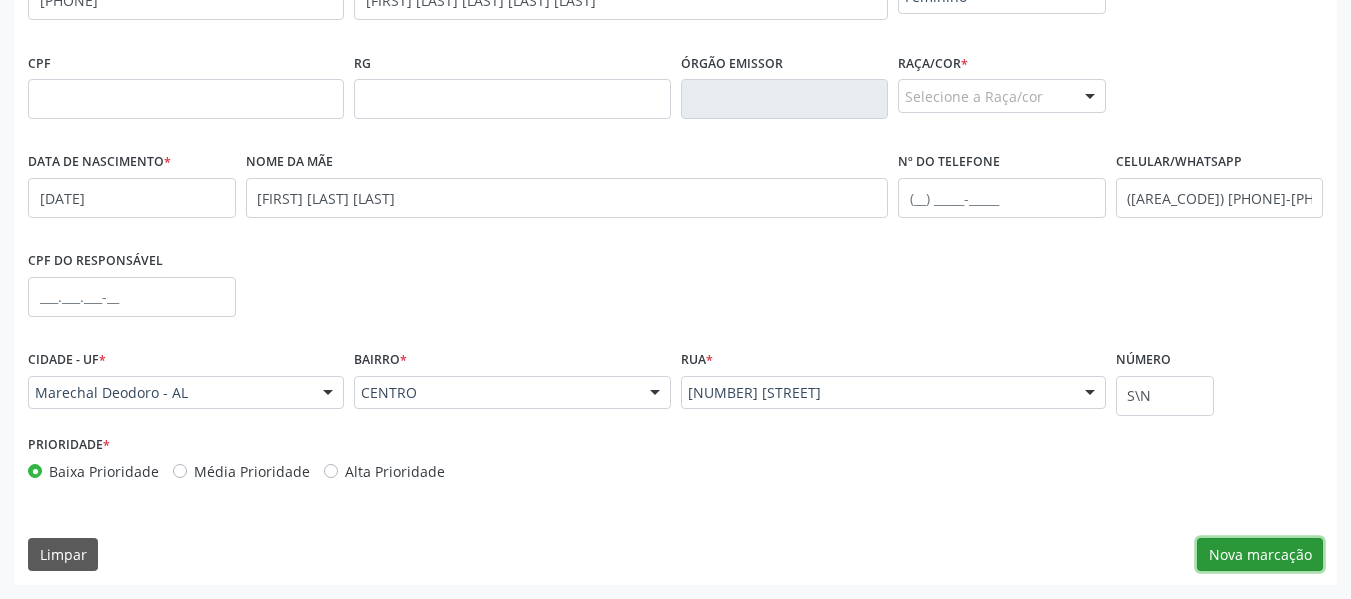 click on "Nova marcação" at bounding box center [1260, 555] 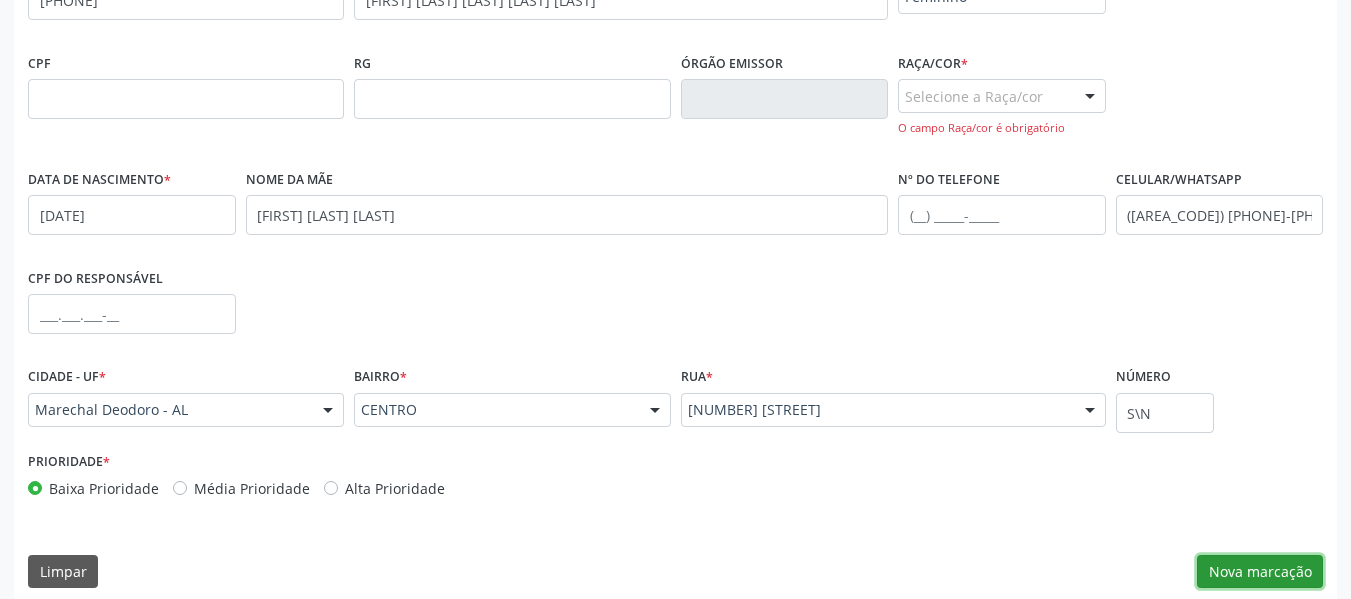 click on "Nova marcação" at bounding box center (1260, 572) 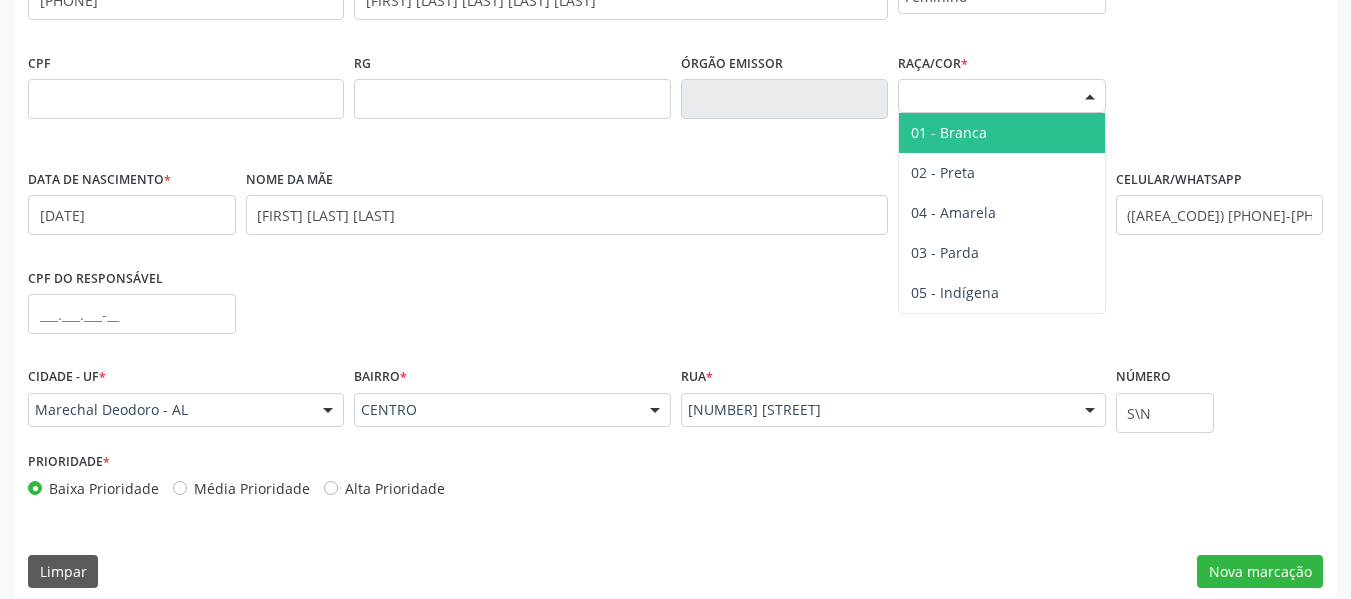 click at bounding box center [1090, 97] 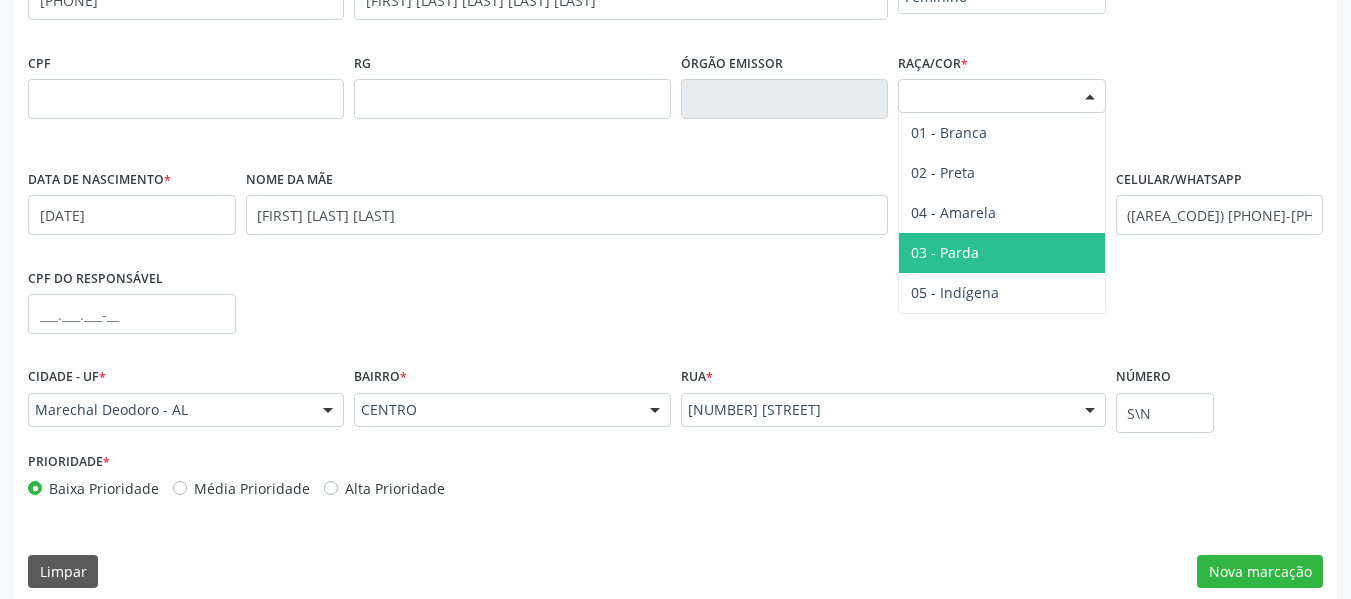 click on "03 - Parda" at bounding box center (945, 252) 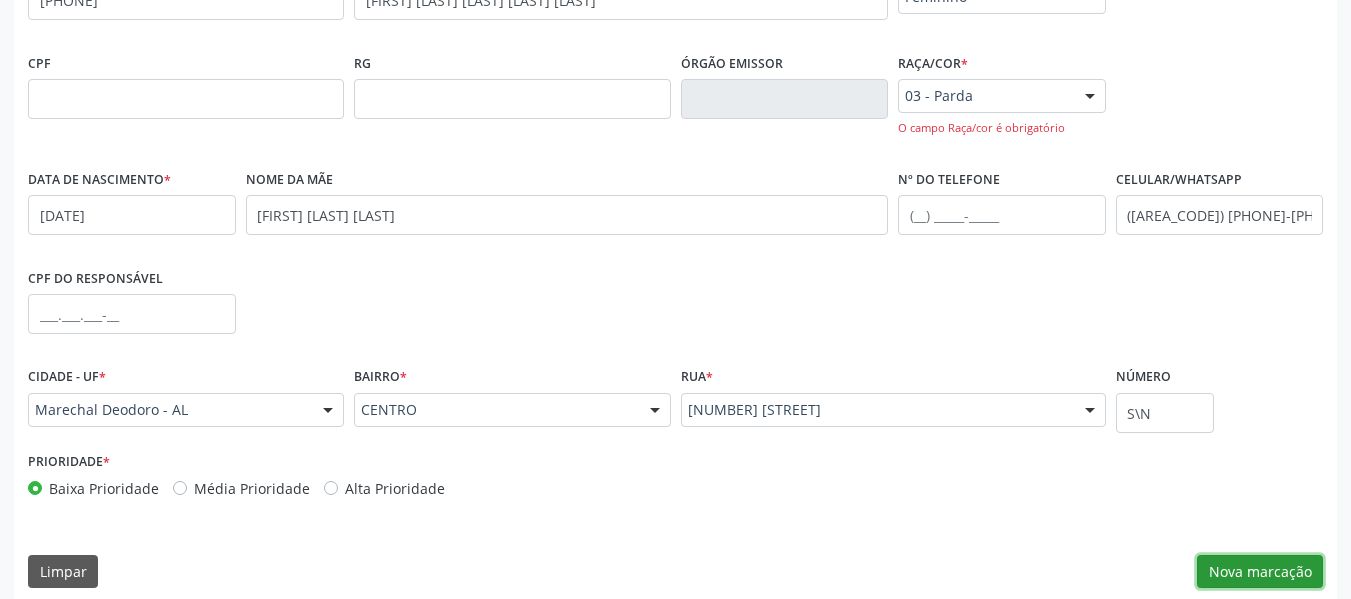 click on "Nova marcação" at bounding box center [1260, 572] 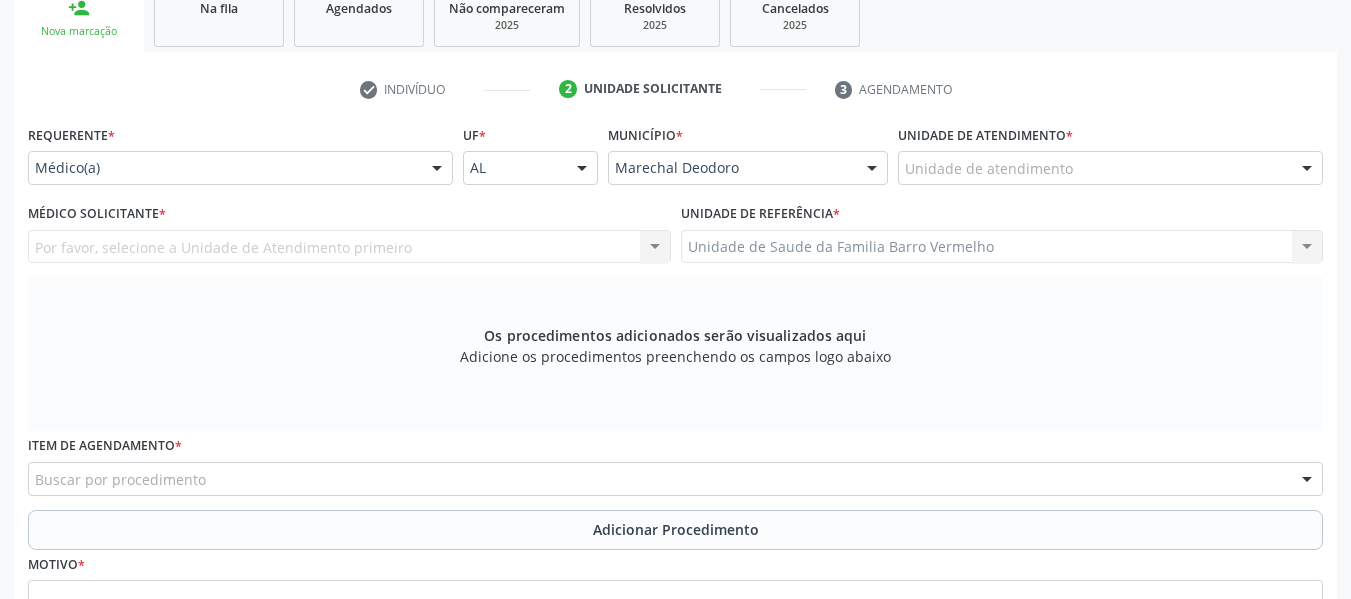 scroll, scrollTop: 313, scrollLeft: 0, axis: vertical 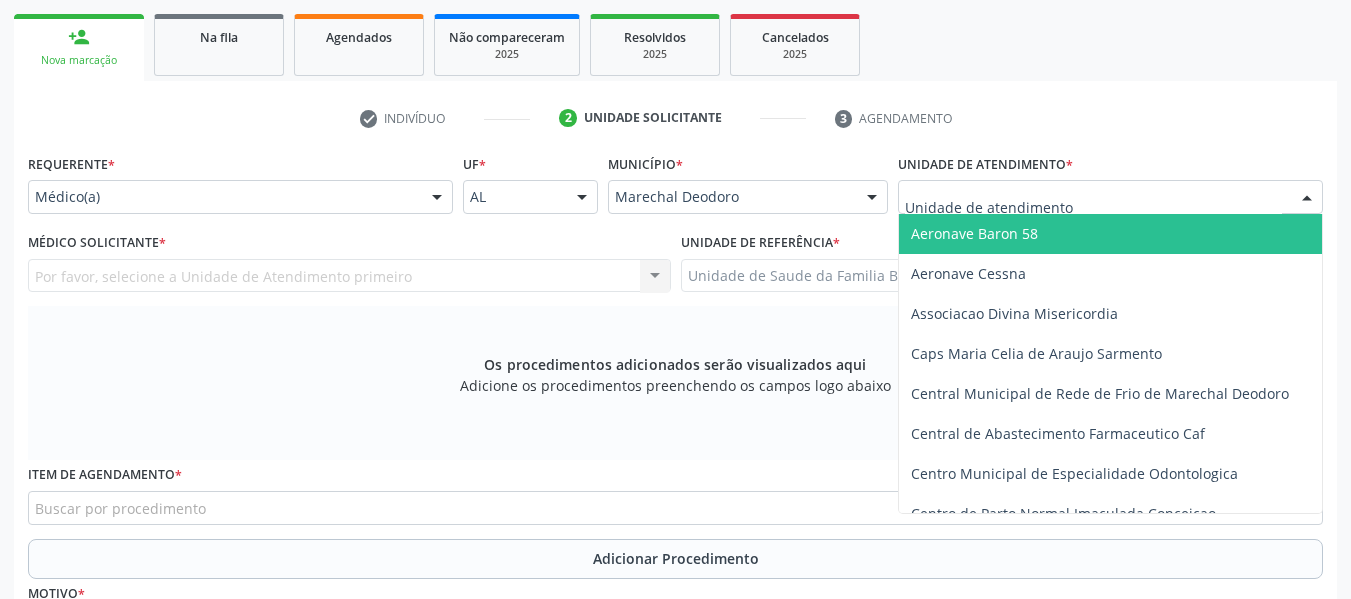 click at bounding box center (1307, 198) 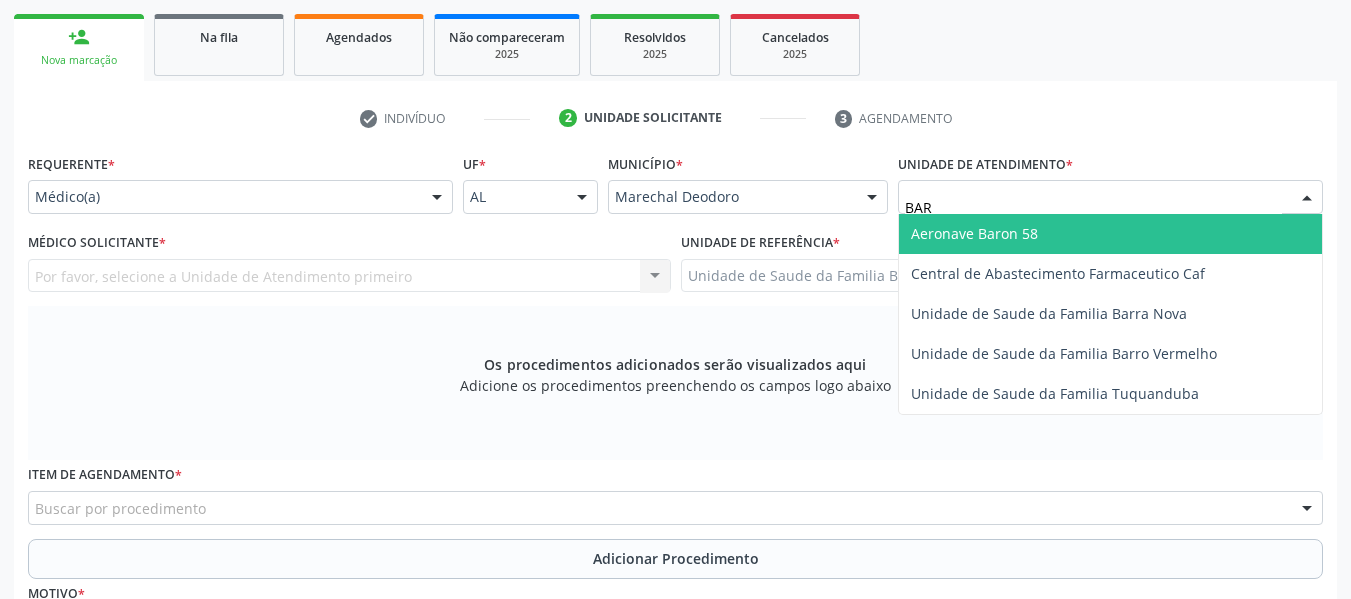 type on "BARR" 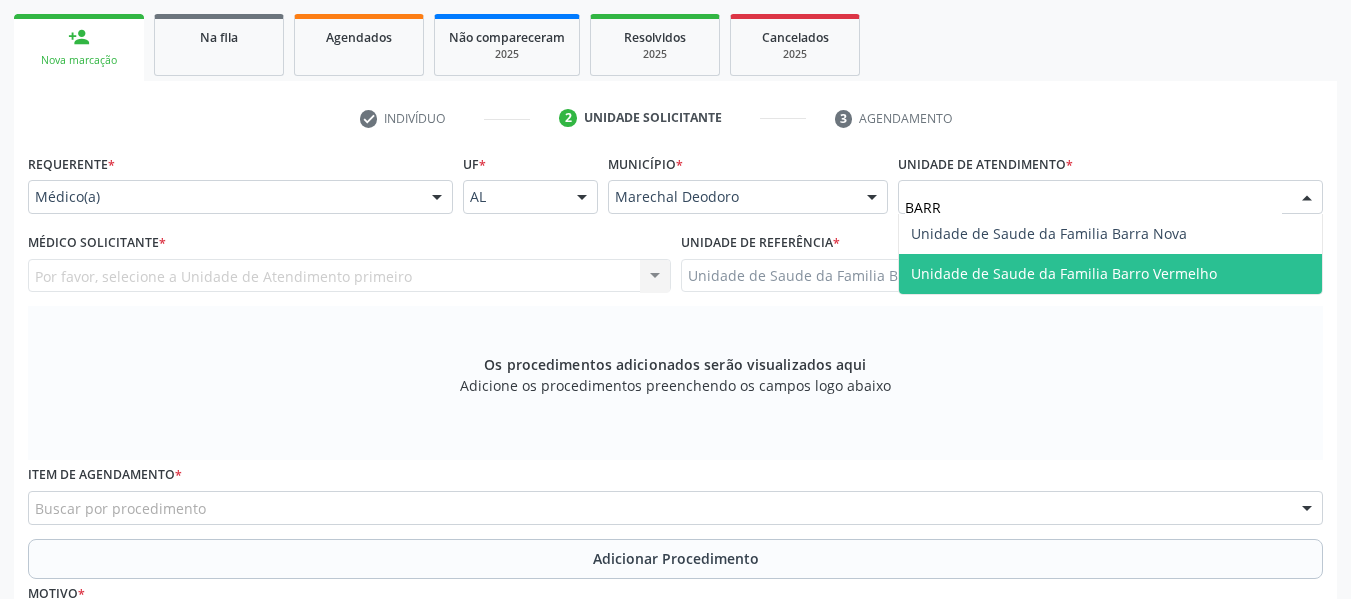 click on "Unidade de Saude da Familia Barro Vermelho" at bounding box center (1064, 273) 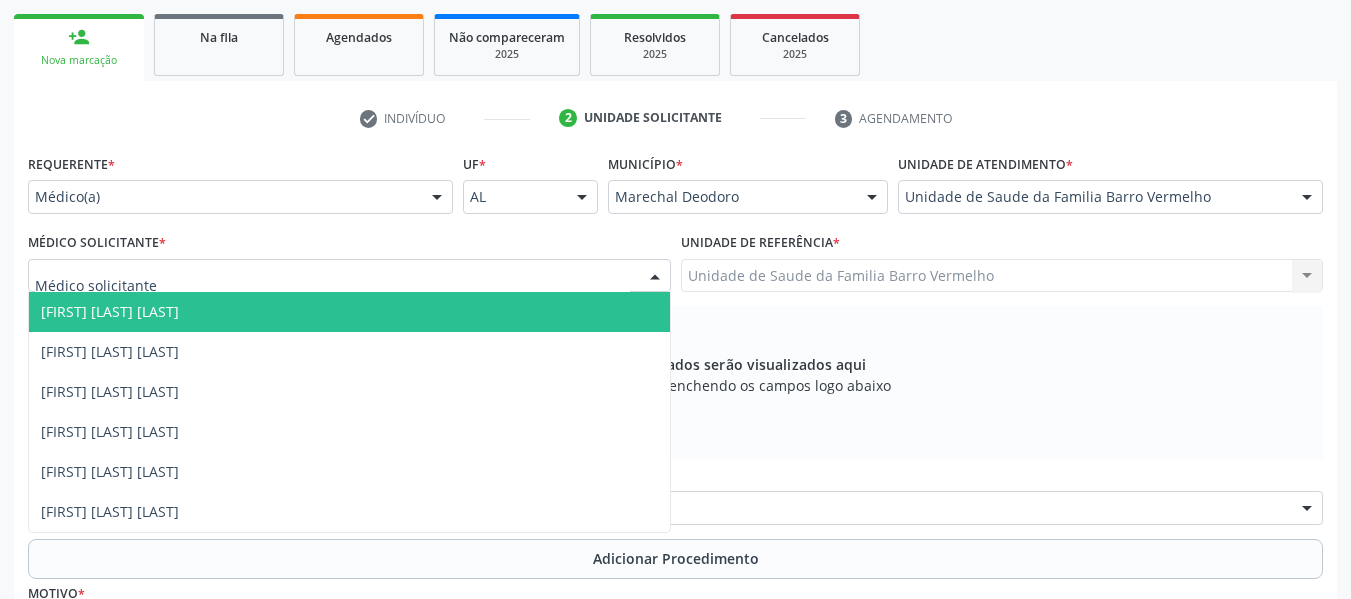 click at bounding box center (655, 277) 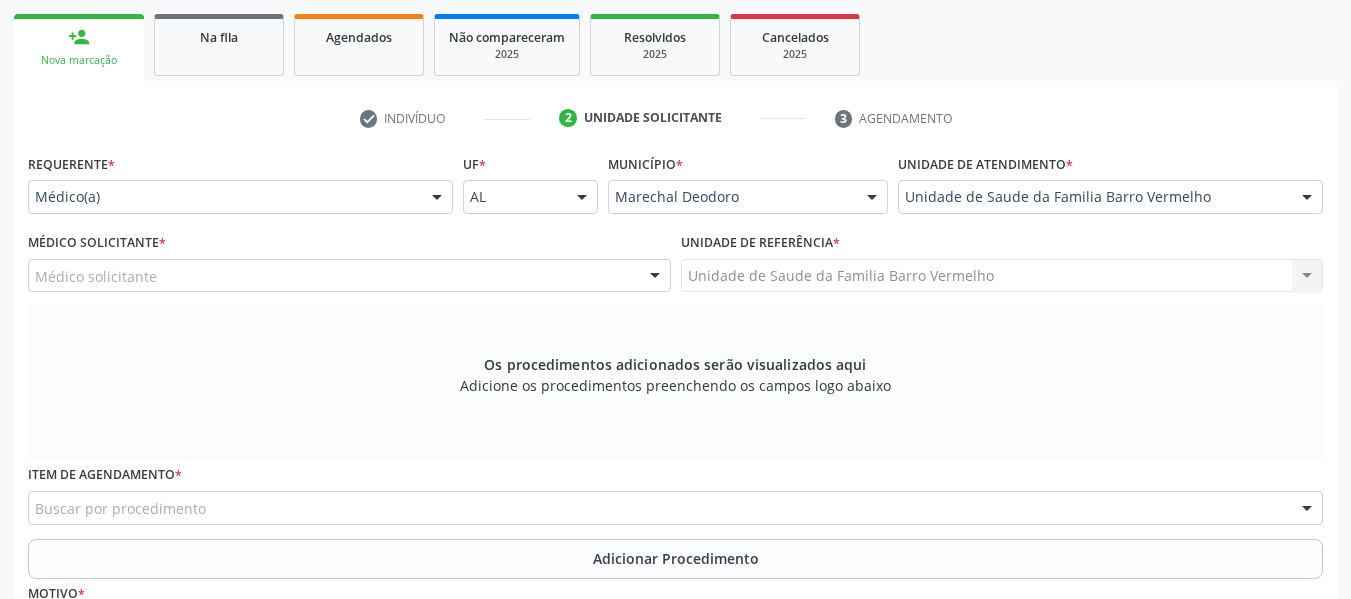 click at bounding box center [655, 277] 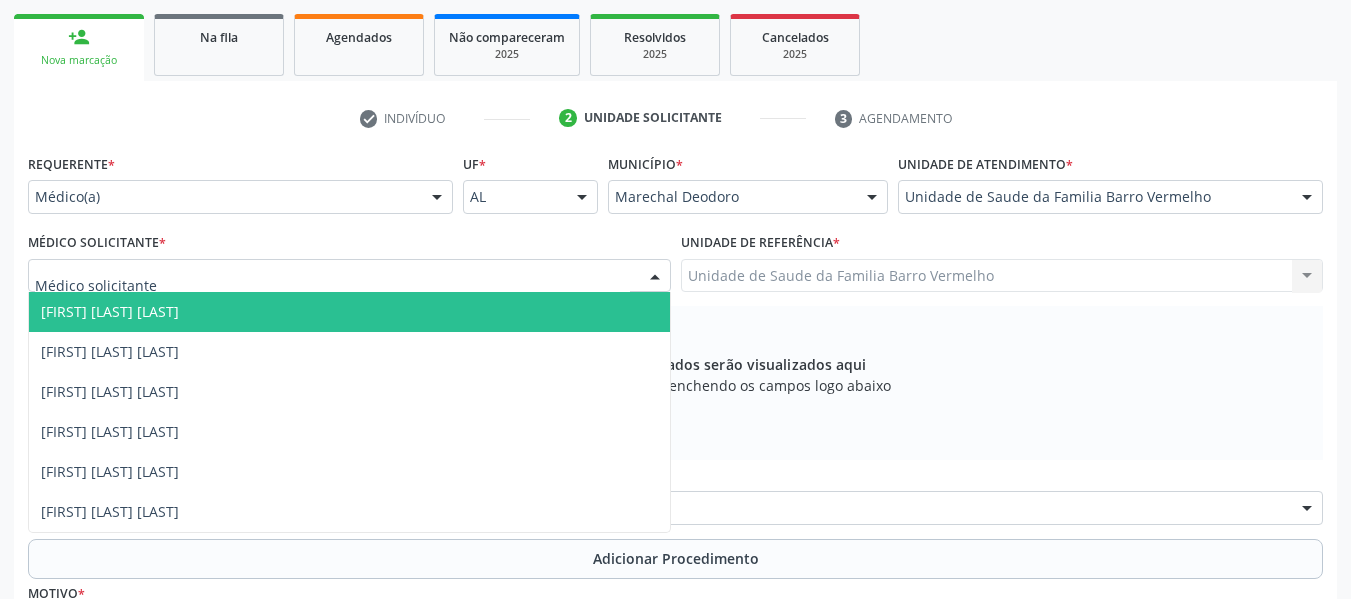 click at bounding box center (655, 277) 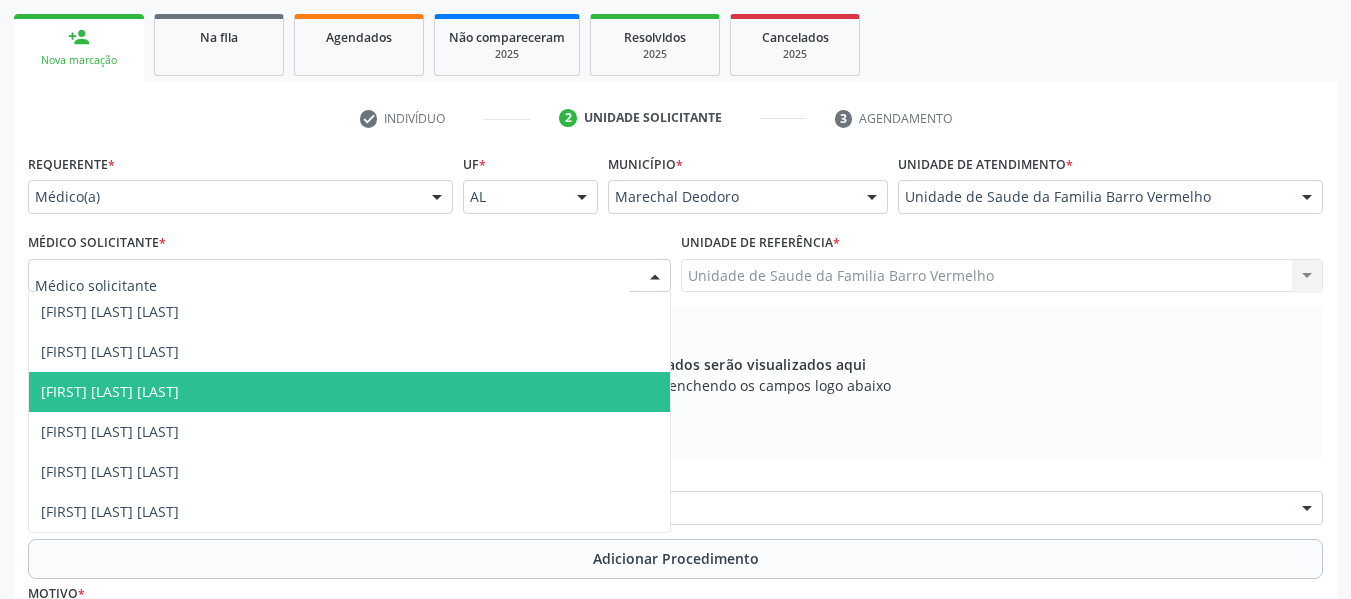 click on "[FIRST] [LAST] [LAST]" at bounding box center [110, 391] 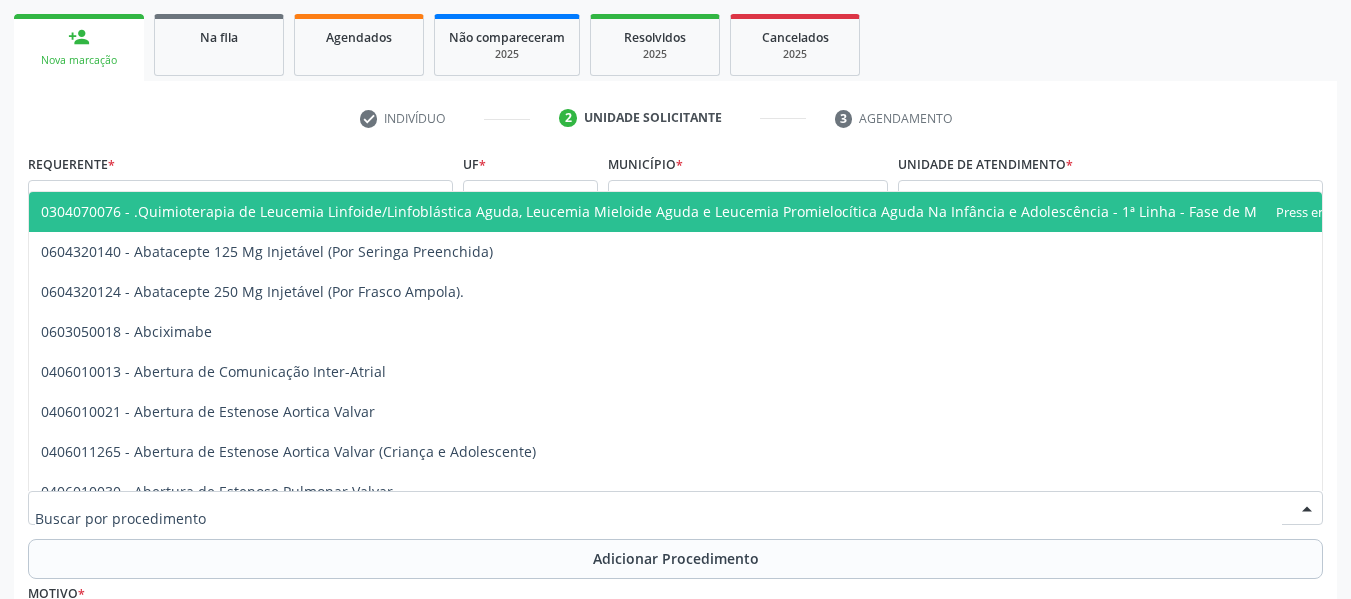 click at bounding box center (675, 508) 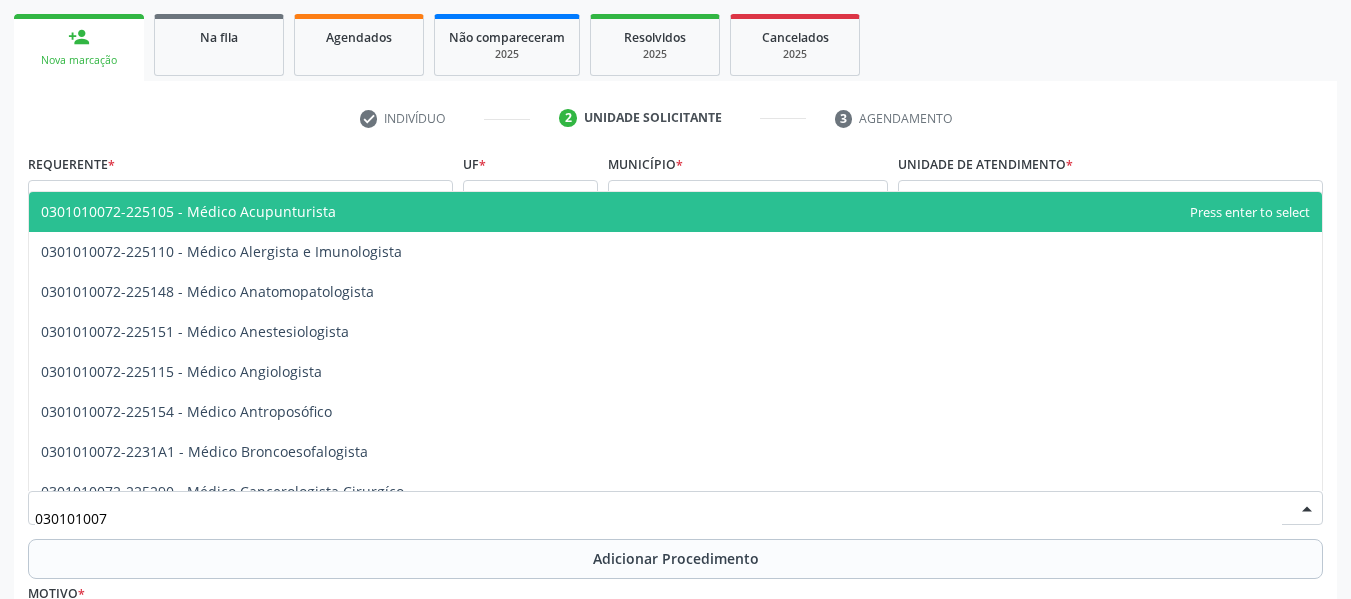 type on "0301010072" 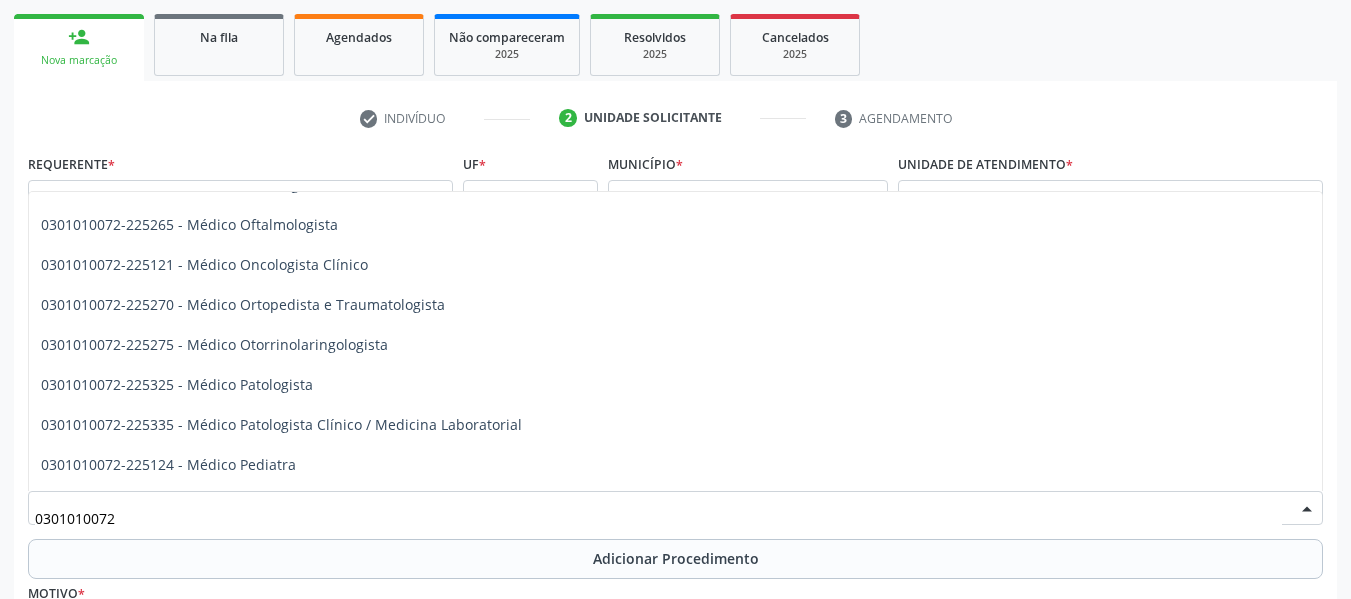 scroll, scrollTop: 1681, scrollLeft: 0, axis: vertical 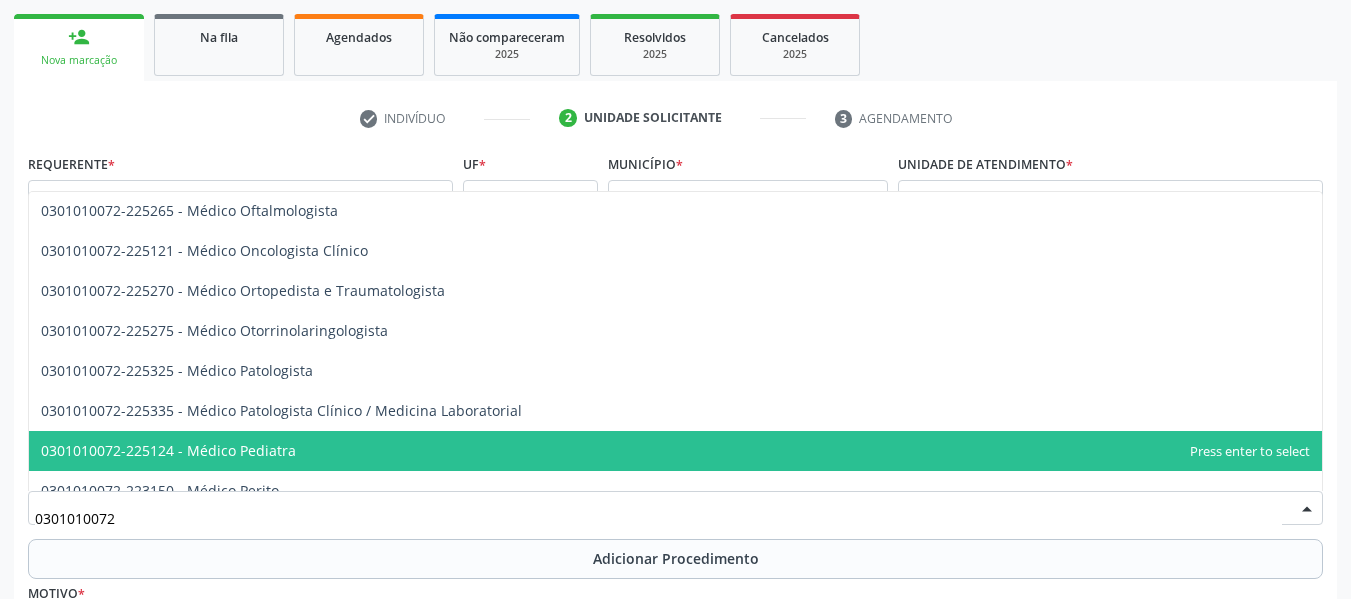 click on "0301010072-225124 - Médico Pediatra" at bounding box center [168, 450] 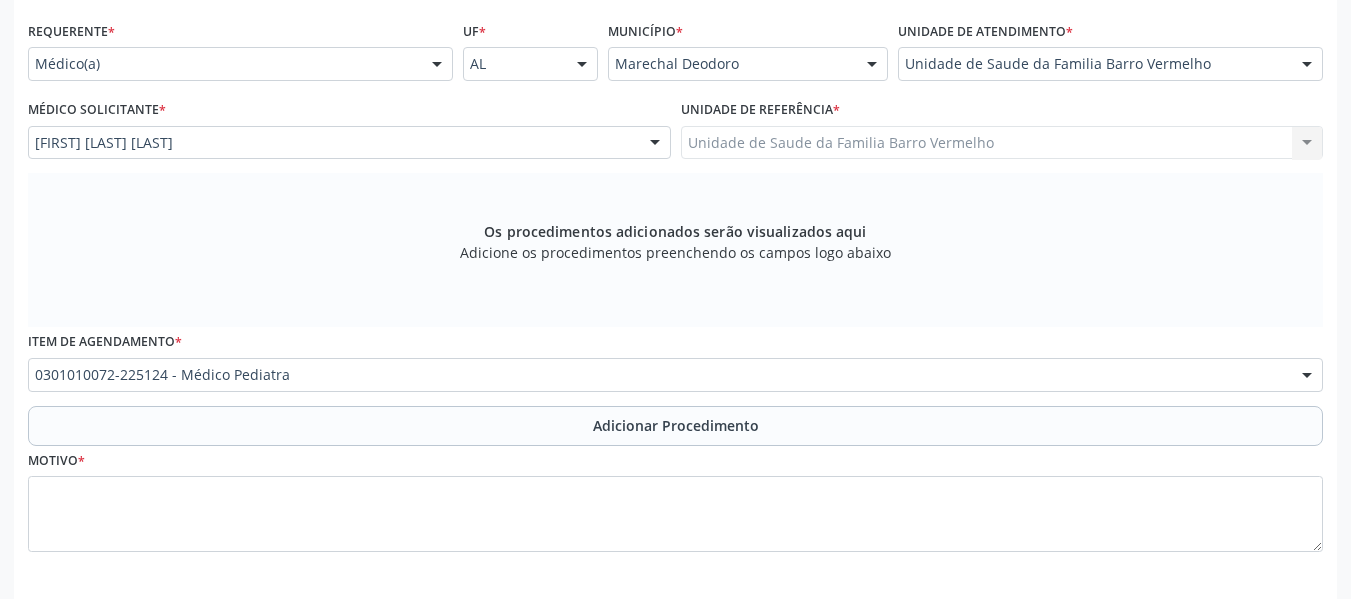 scroll, scrollTop: 530, scrollLeft: 0, axis: vertical 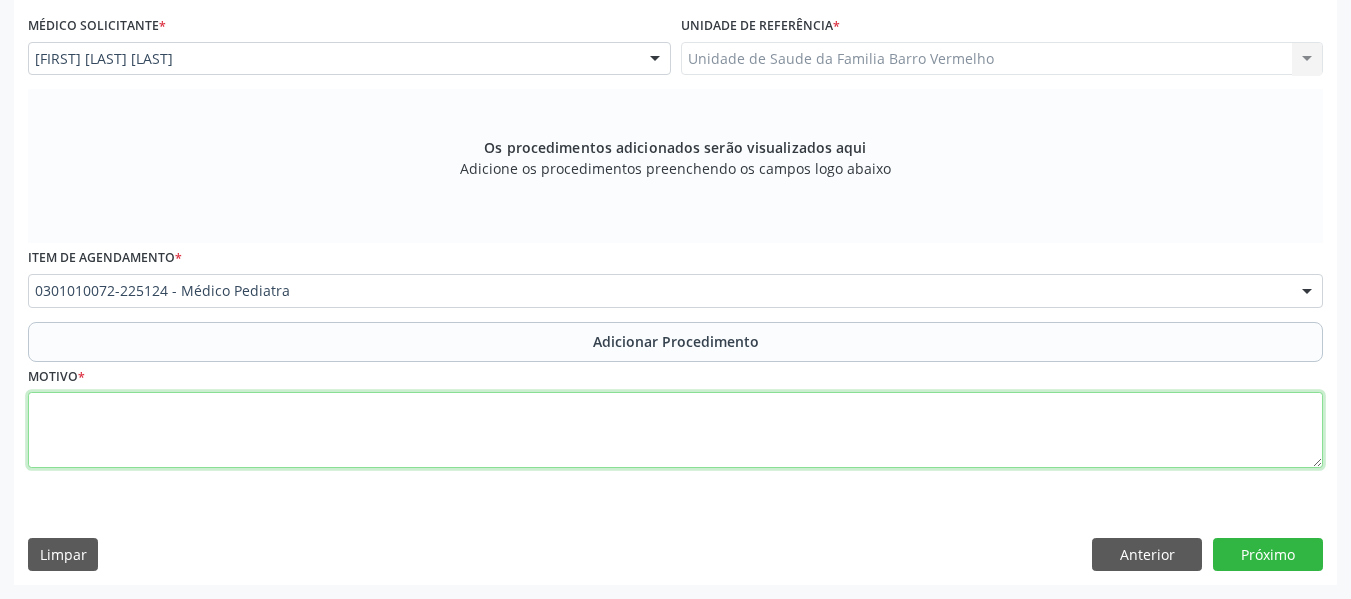 click at bounding box center [675, 430] 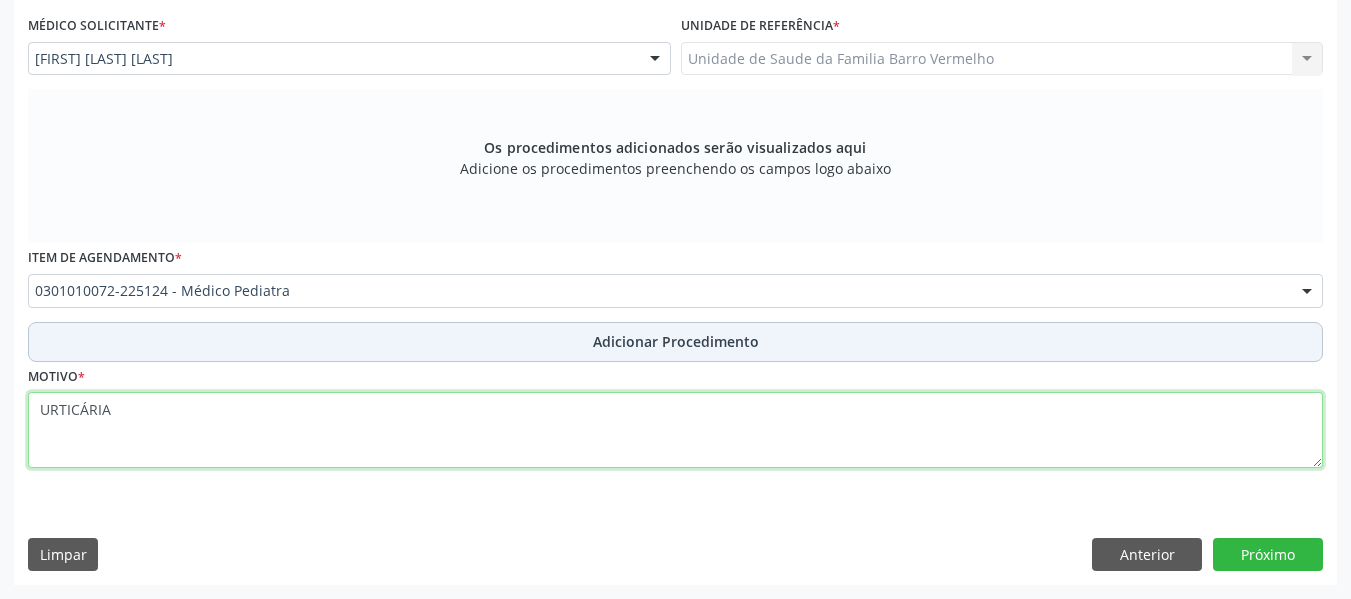 type on "URTICÁRIA" 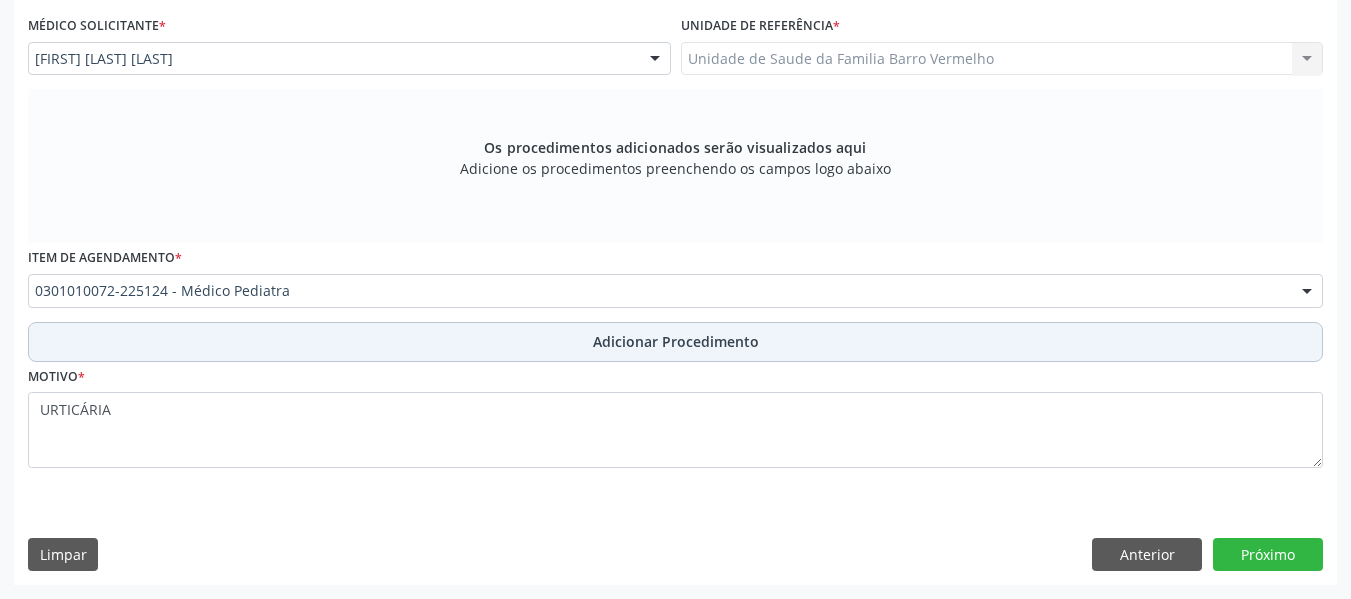 click on "Adicionar Procedimento" at bounding box center [676, 341] 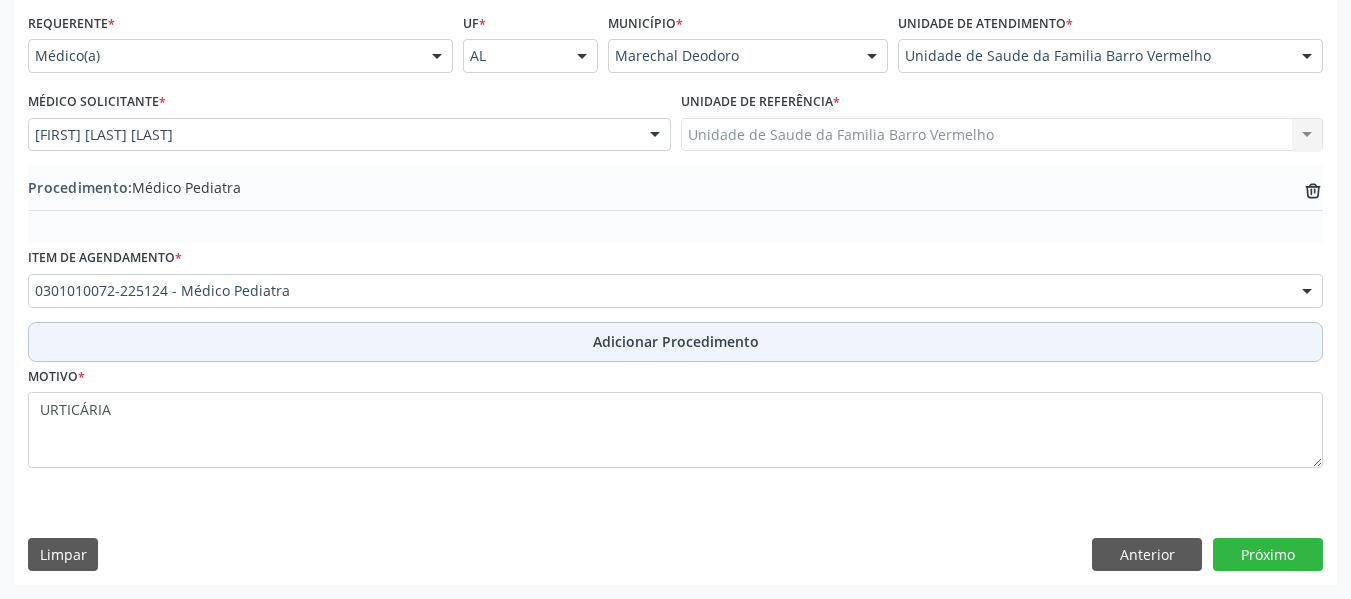 scroll, scrollTop: 454, scrollLeft: 0, axis: vertical 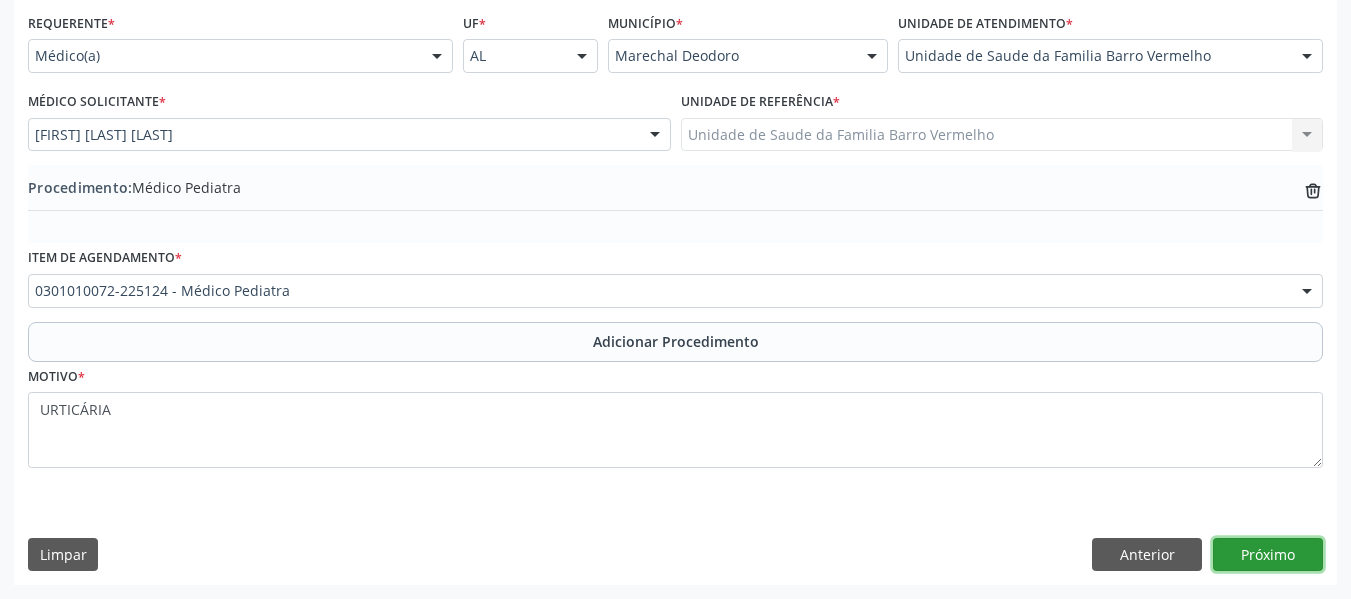 click on "Próximo" at bounding box center (1268, 555) 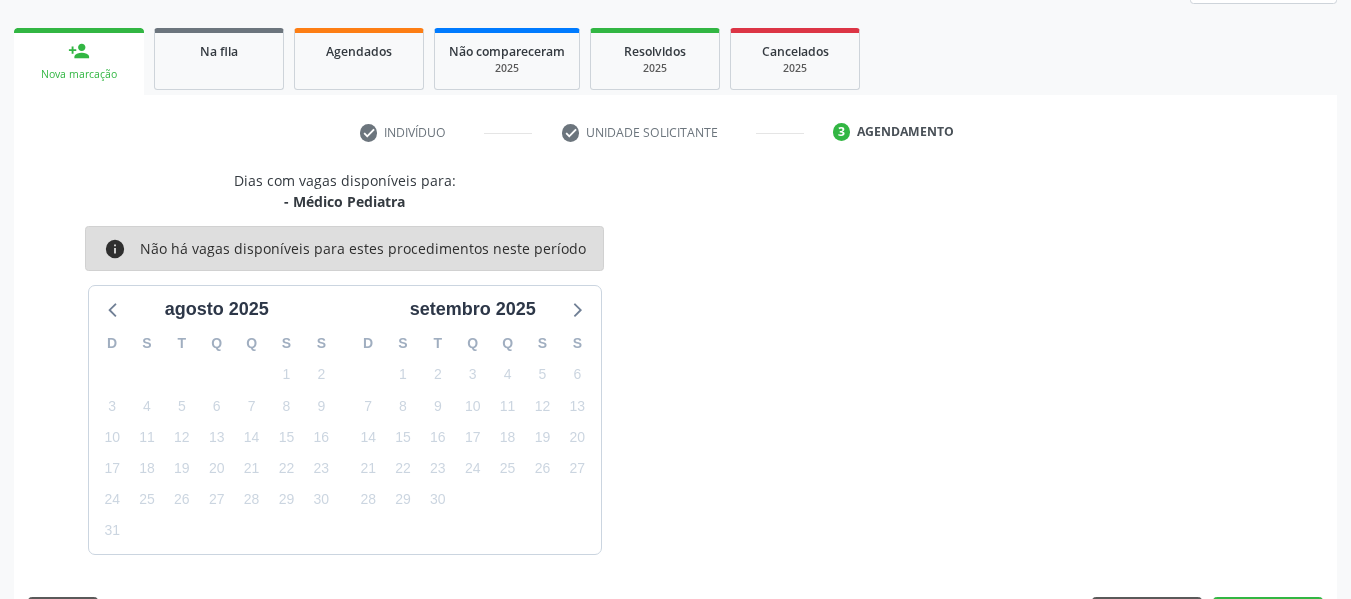 scroll, scrollTop: 358, scrollLeft: 0, axis: vertical 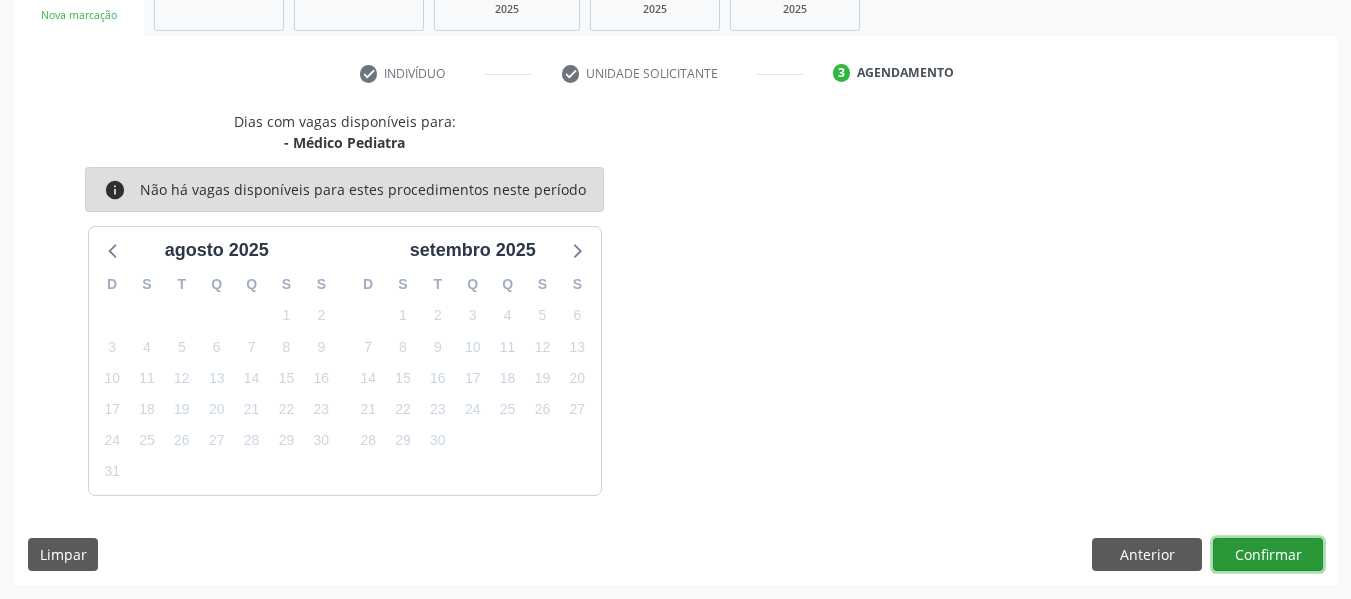 click on "Confirmar" at bounding box center (1268, 555) 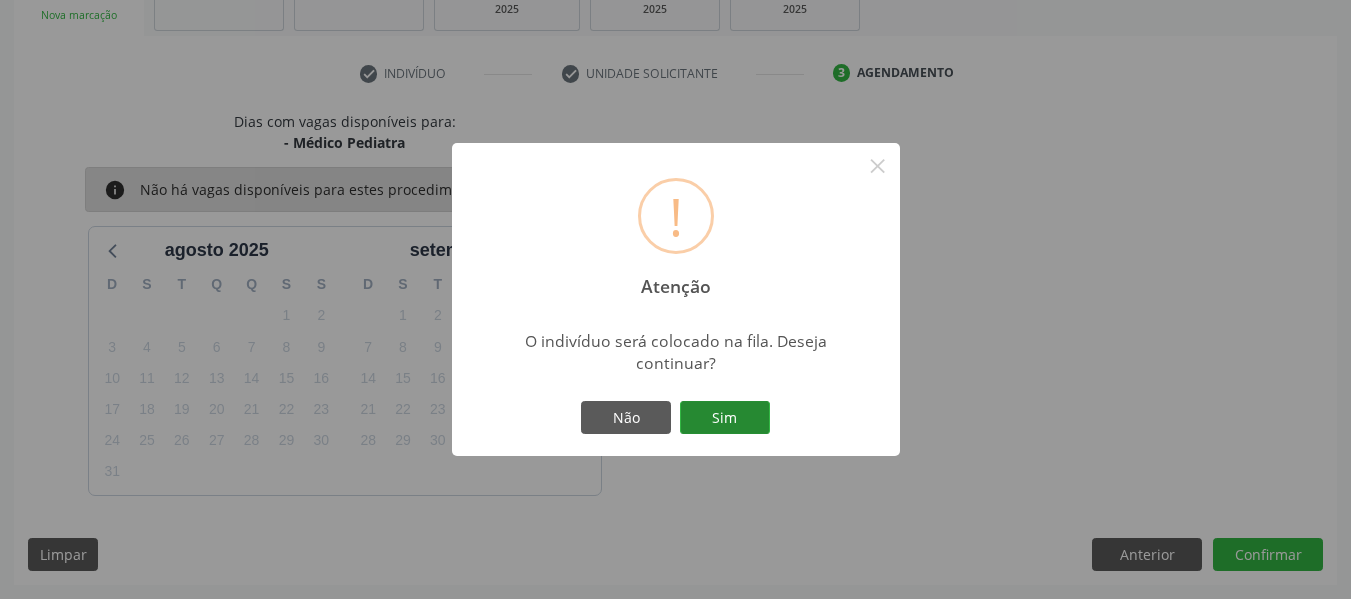 click on "Sim" at bounding box center [725, 418] 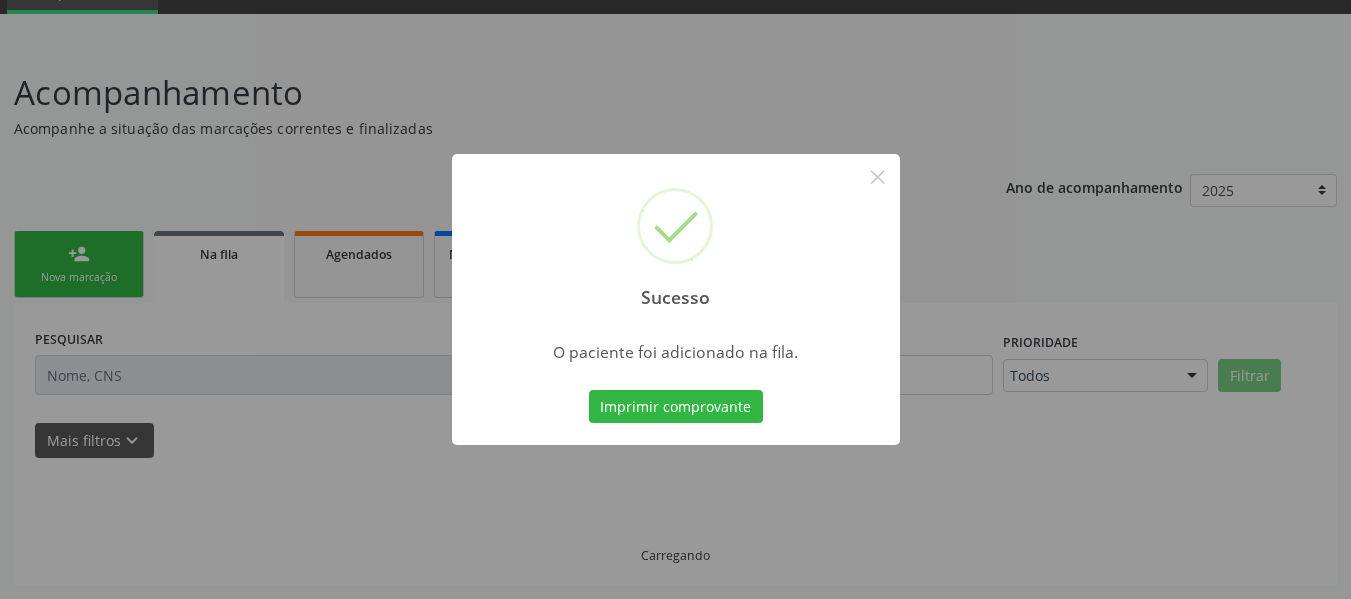 scroll, scrollTop: 96, scrollLeft: 0, axis: vertical 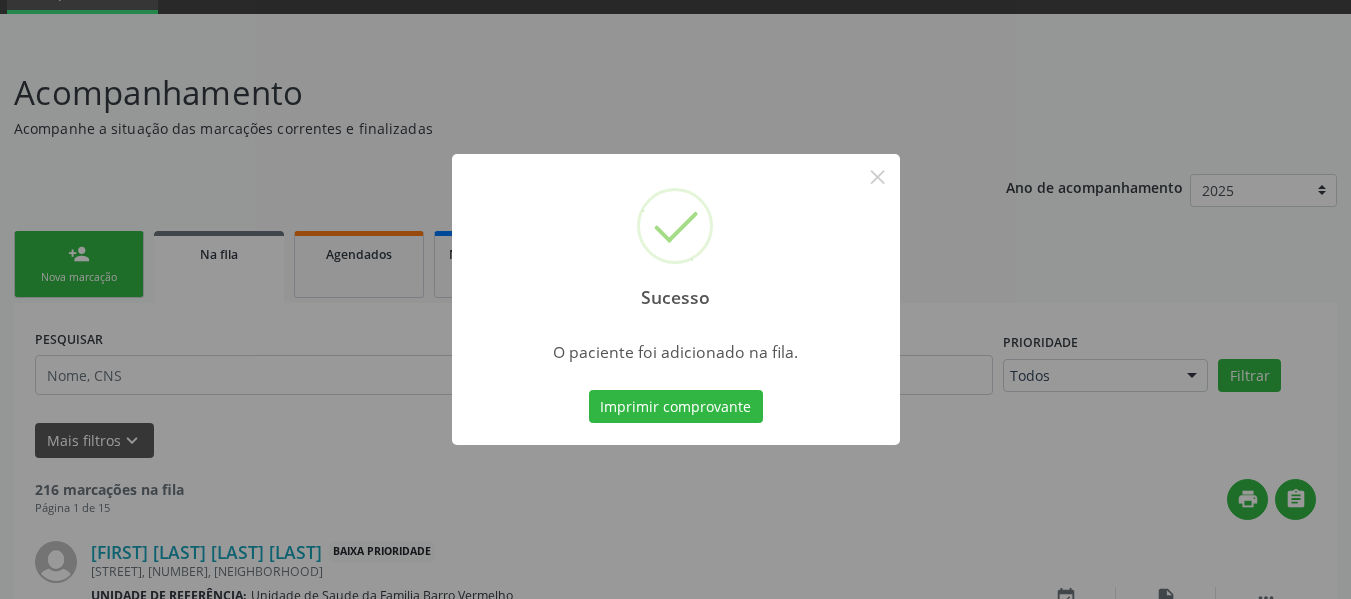 click on "Sucesso × O paciente foi adicionado na fila. Imprimir comprovante Cancel" at bounding box center (675, 299) 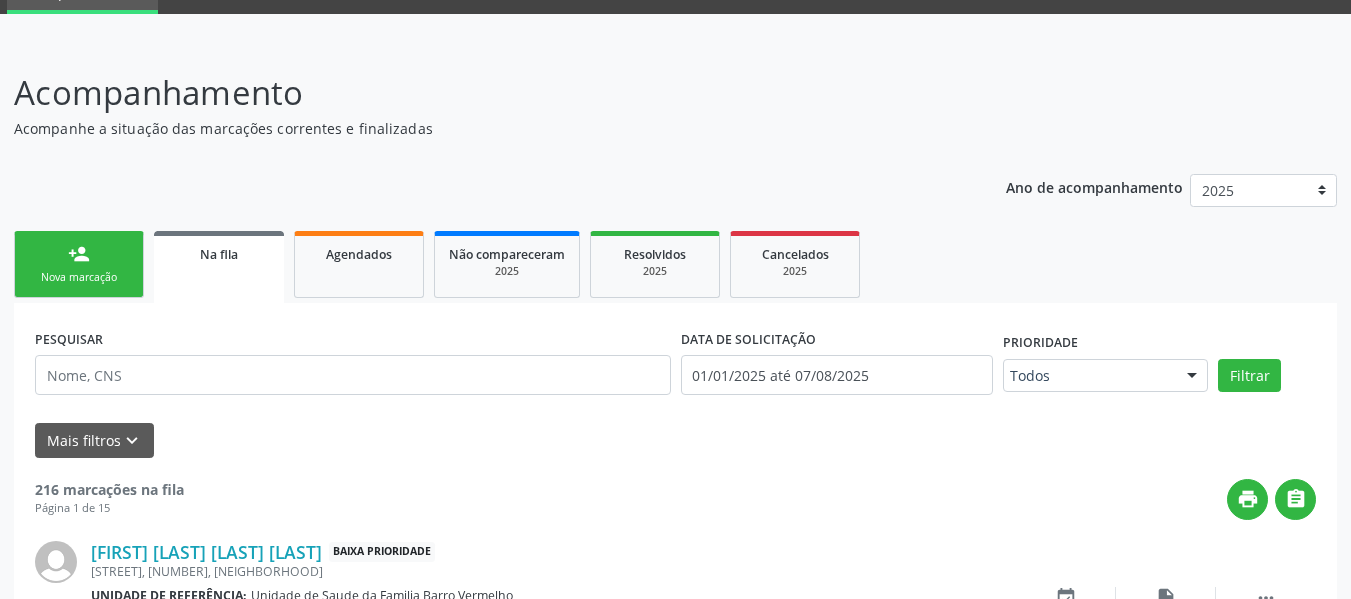 click on "person_add
Nova marcação" at bounding box center (79, 264) 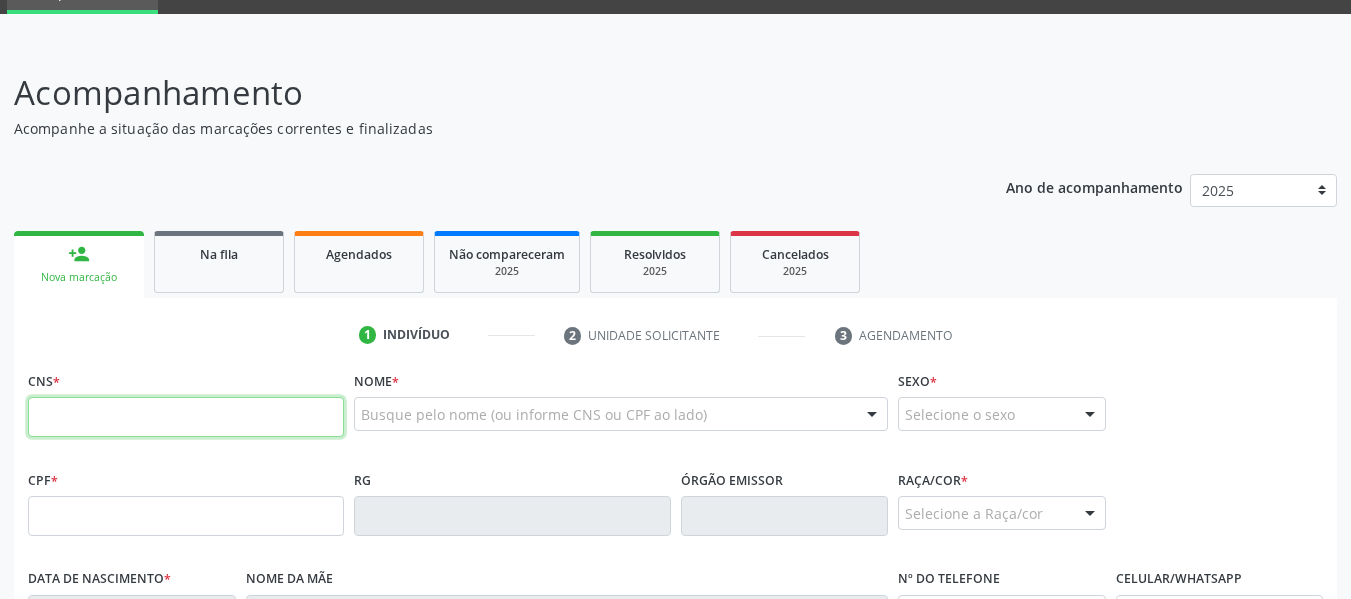 click at bounding box center (186, 417) 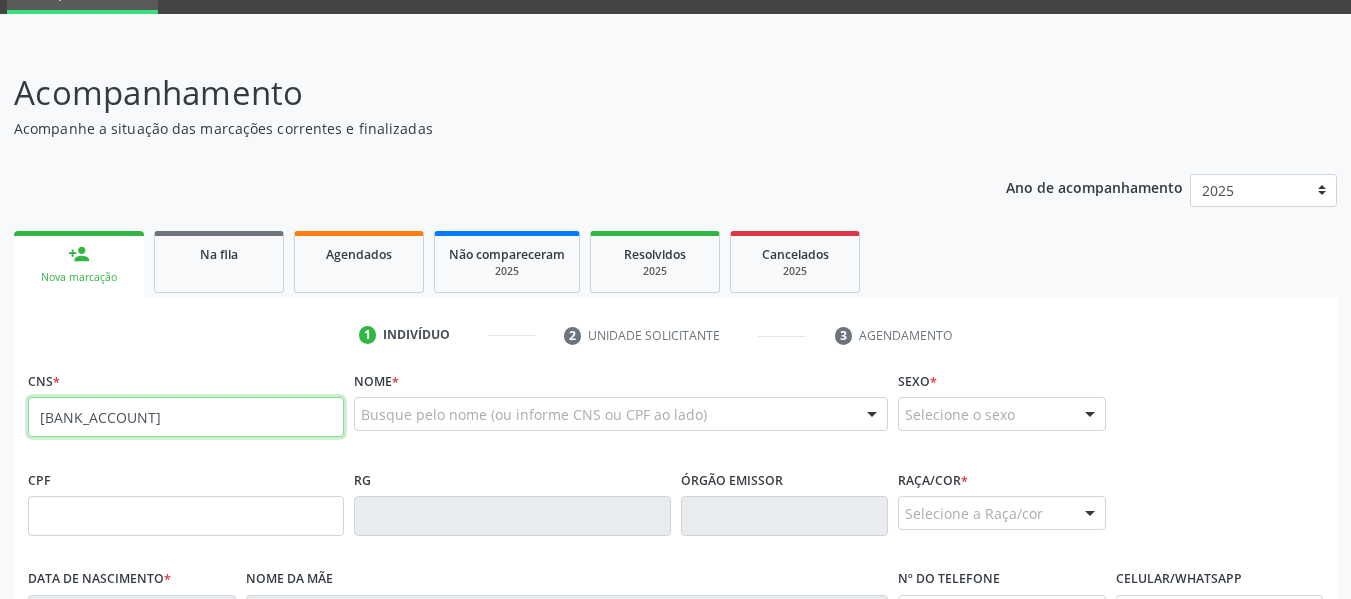 type on "[BANK_ACCOUNT]" 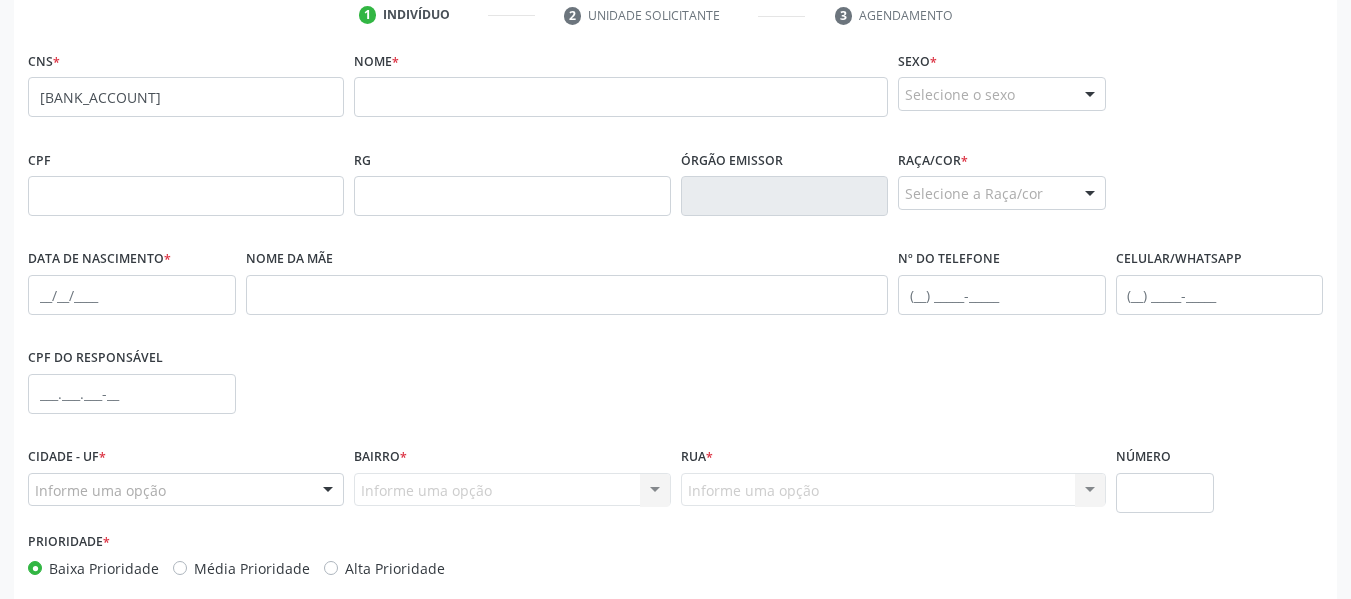scroll, scrollTop: 429, scrollLeft: 0, axis: vertical 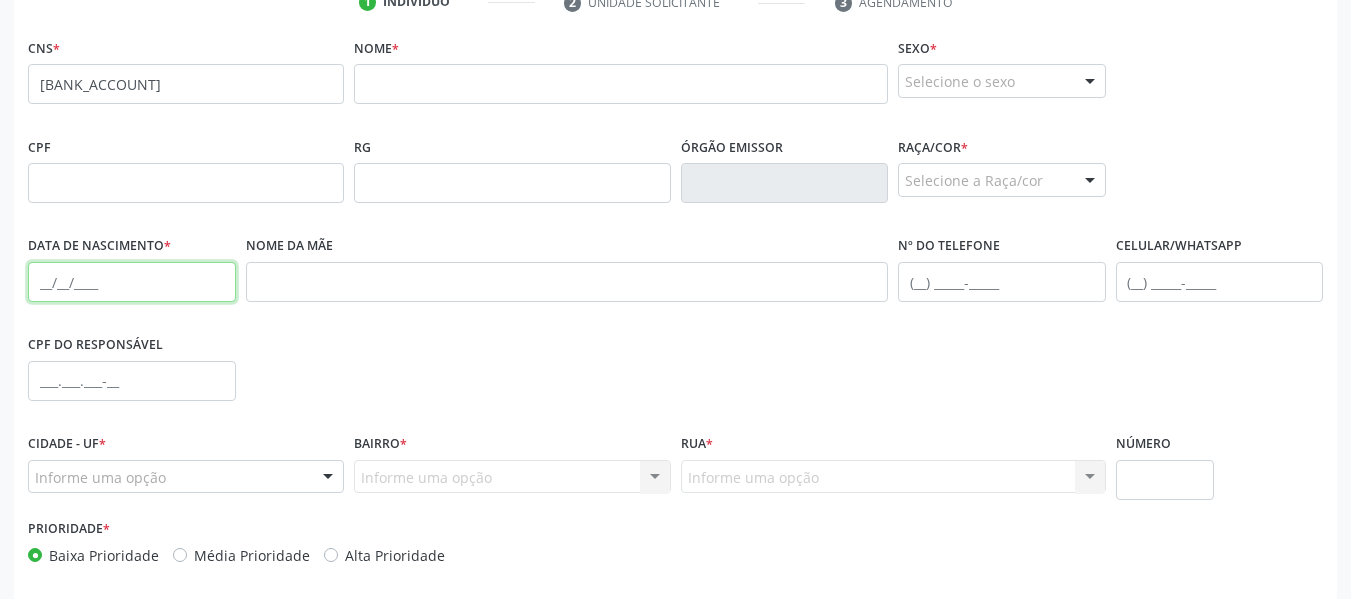 click at bounding box center [132, 282] 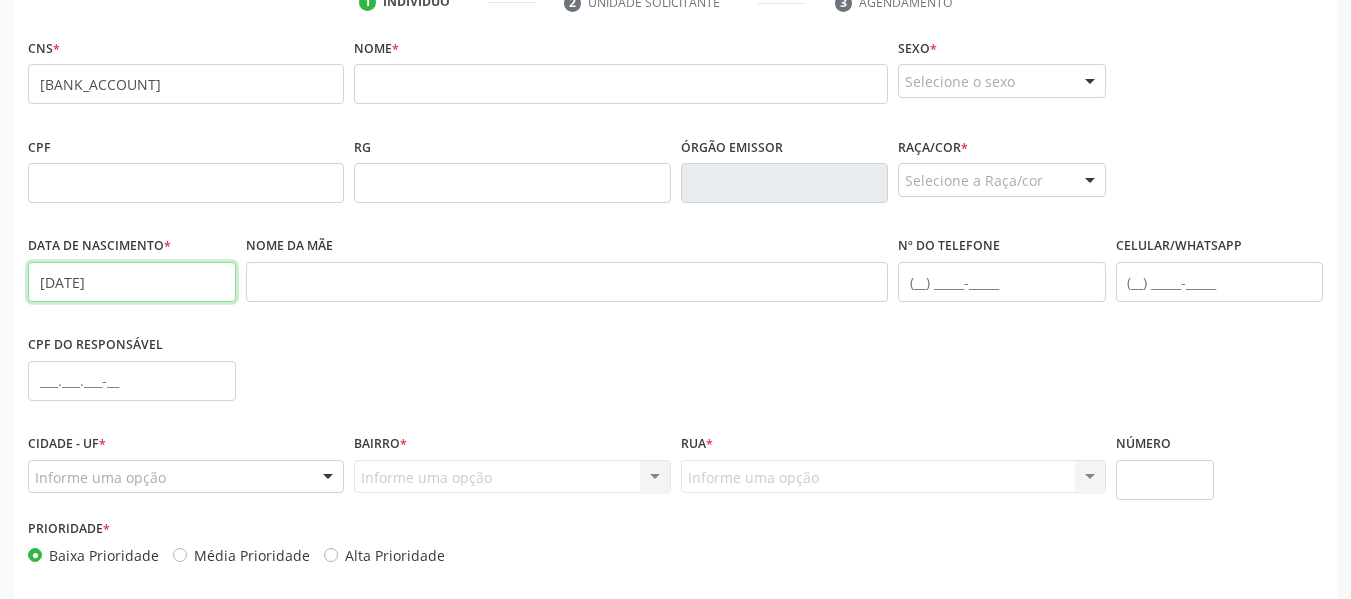 type on "[DATE]" 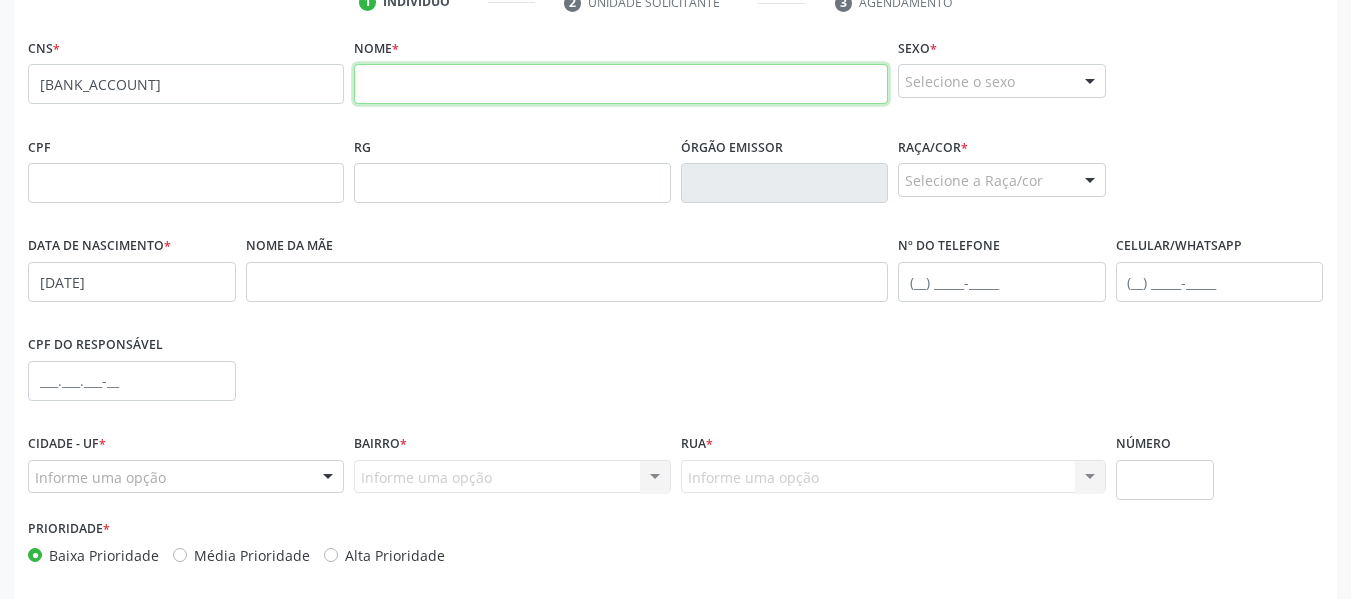 click at bounding box center [621, 84] 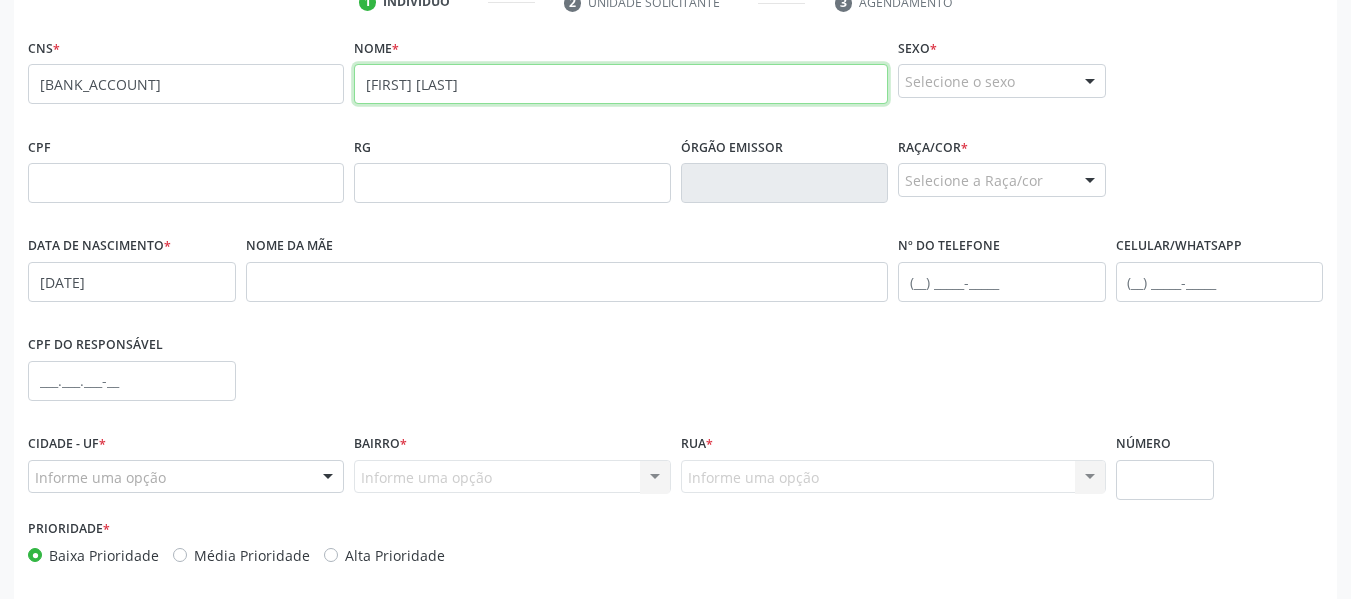 type on "[FIRST] [LAST]" 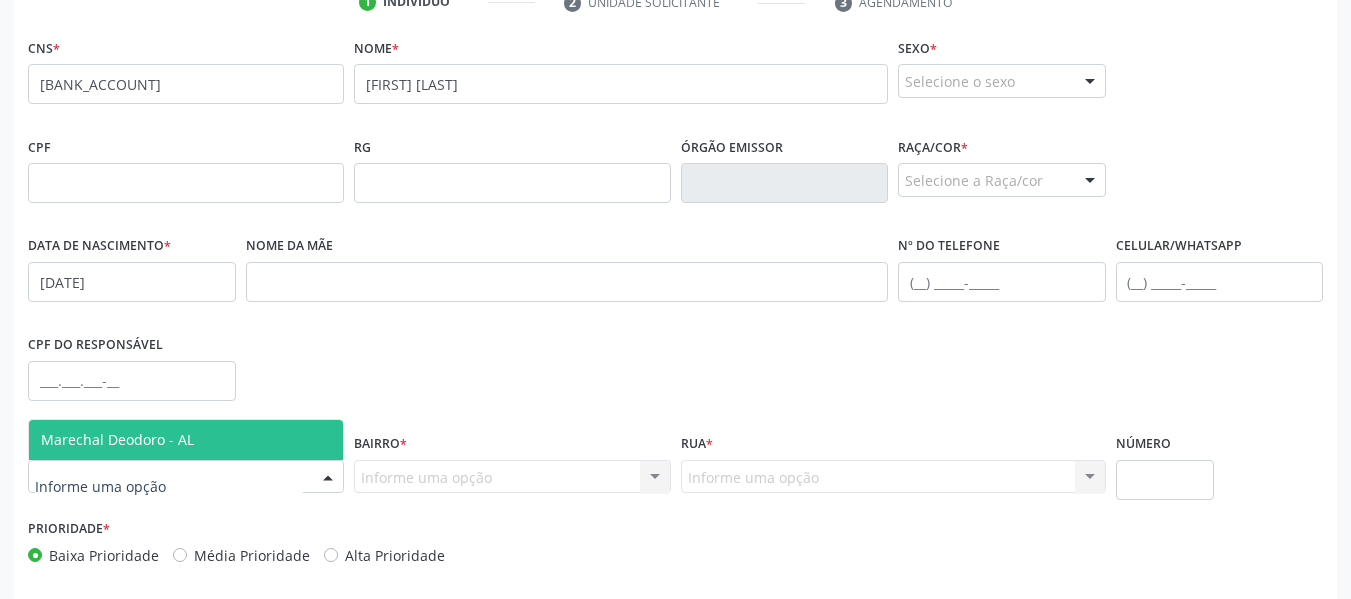 click at bounding box center (328, 478) 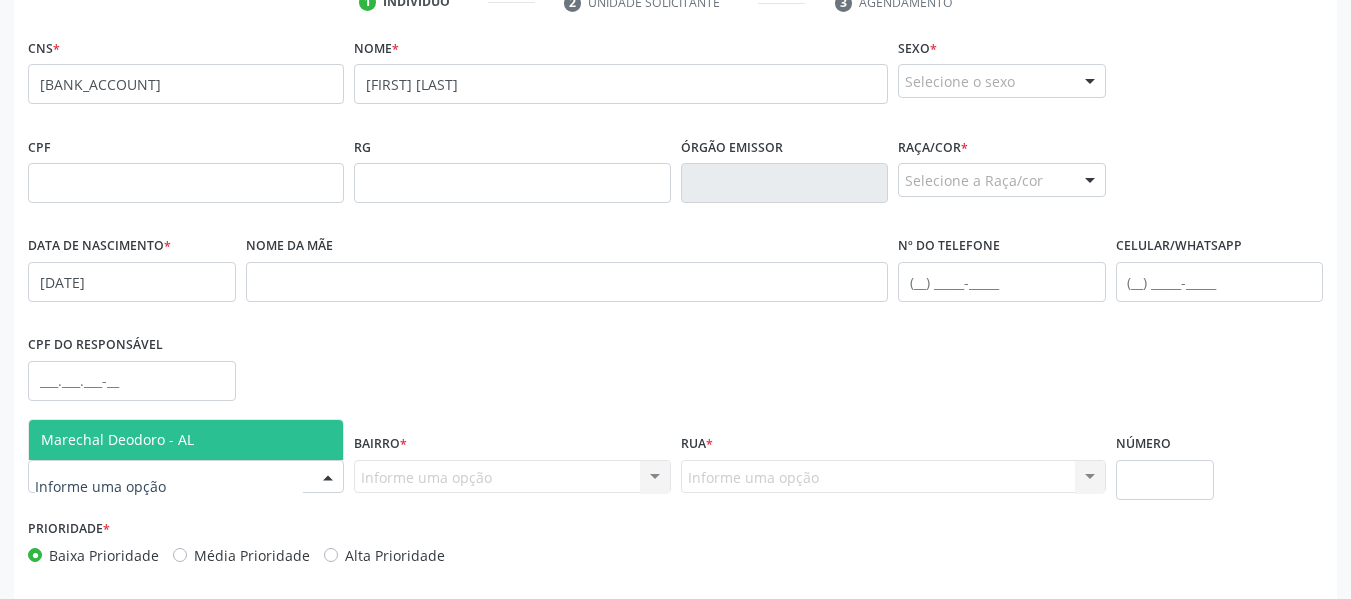 click on "Marechal Deodoro - AL" at bounding box center (117, 439) 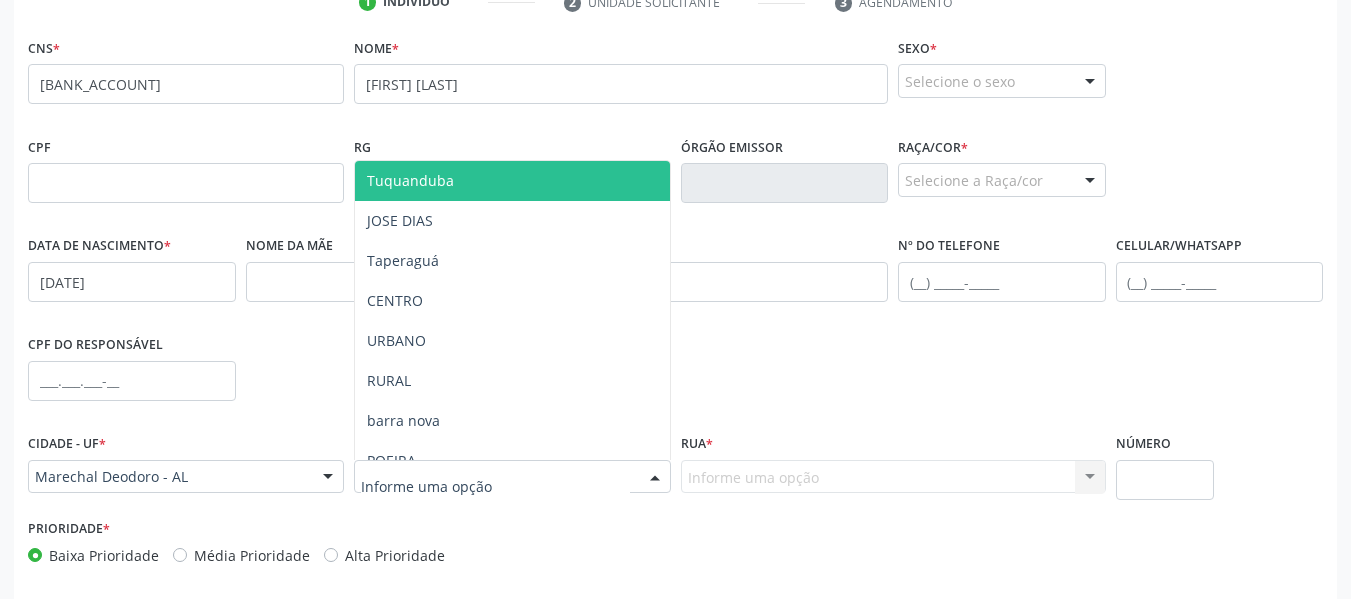 click at bounding box center (655, 478) 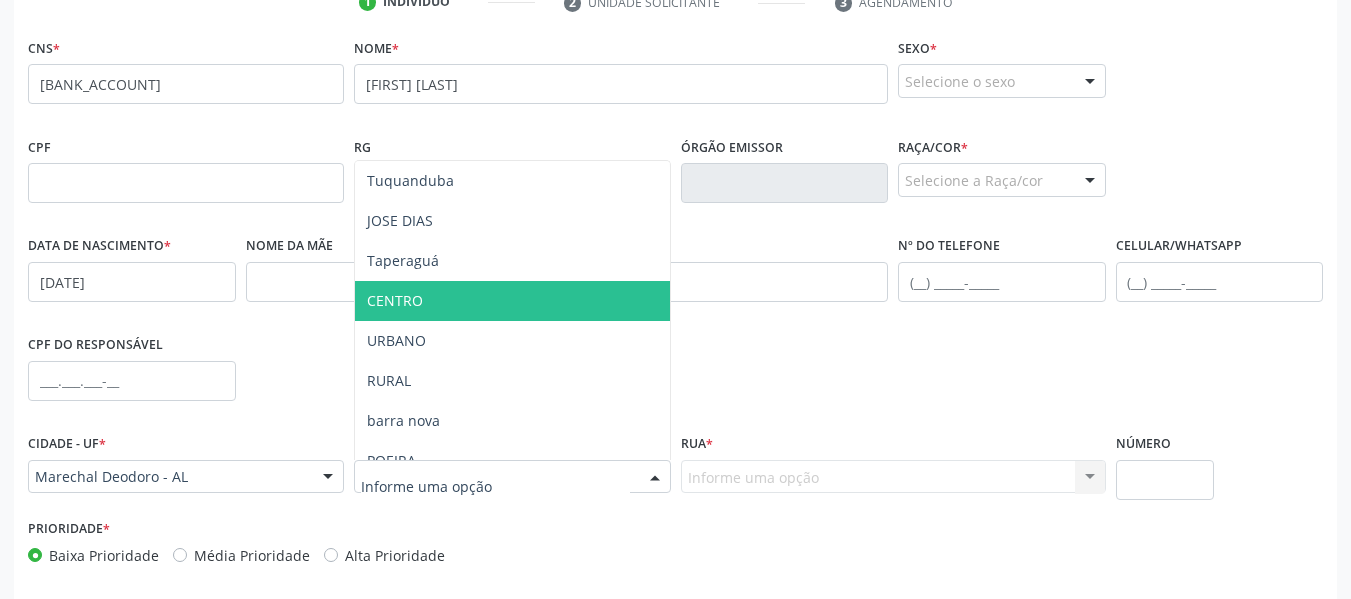 click on "CENTRO" at bounding box center (512, 301) 